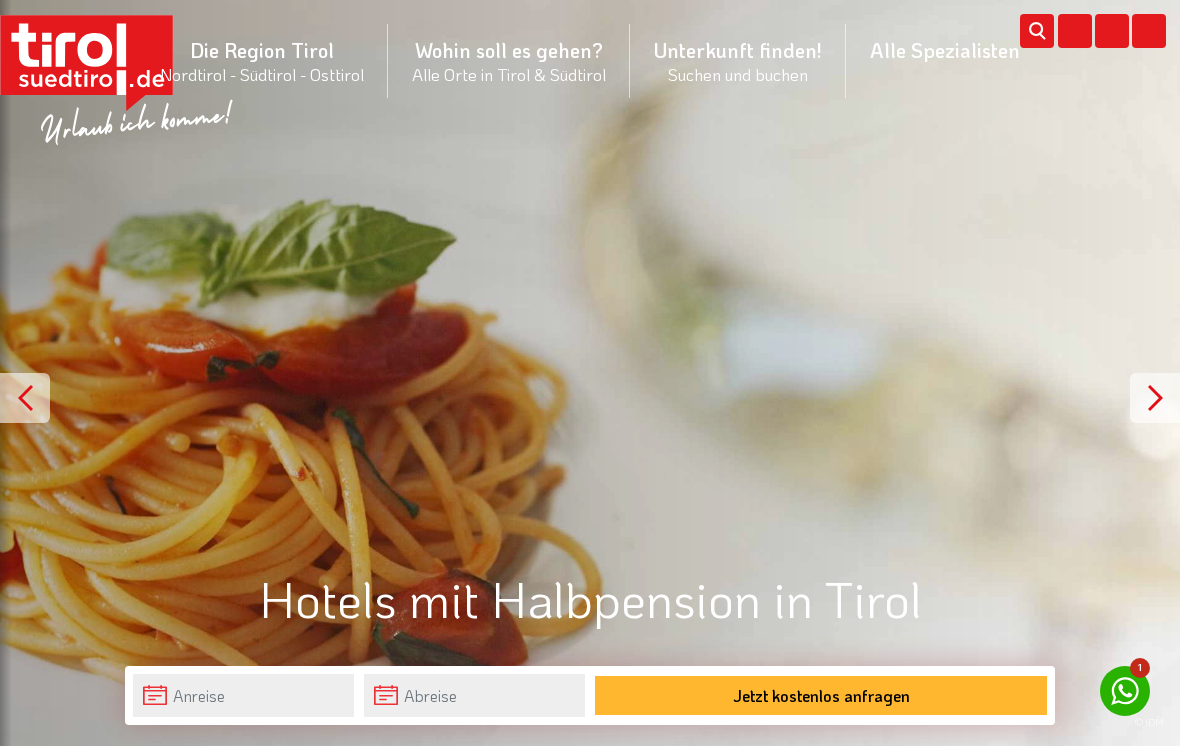 scroll, scrollTop: 0, scrollLeft: 0, axis: both 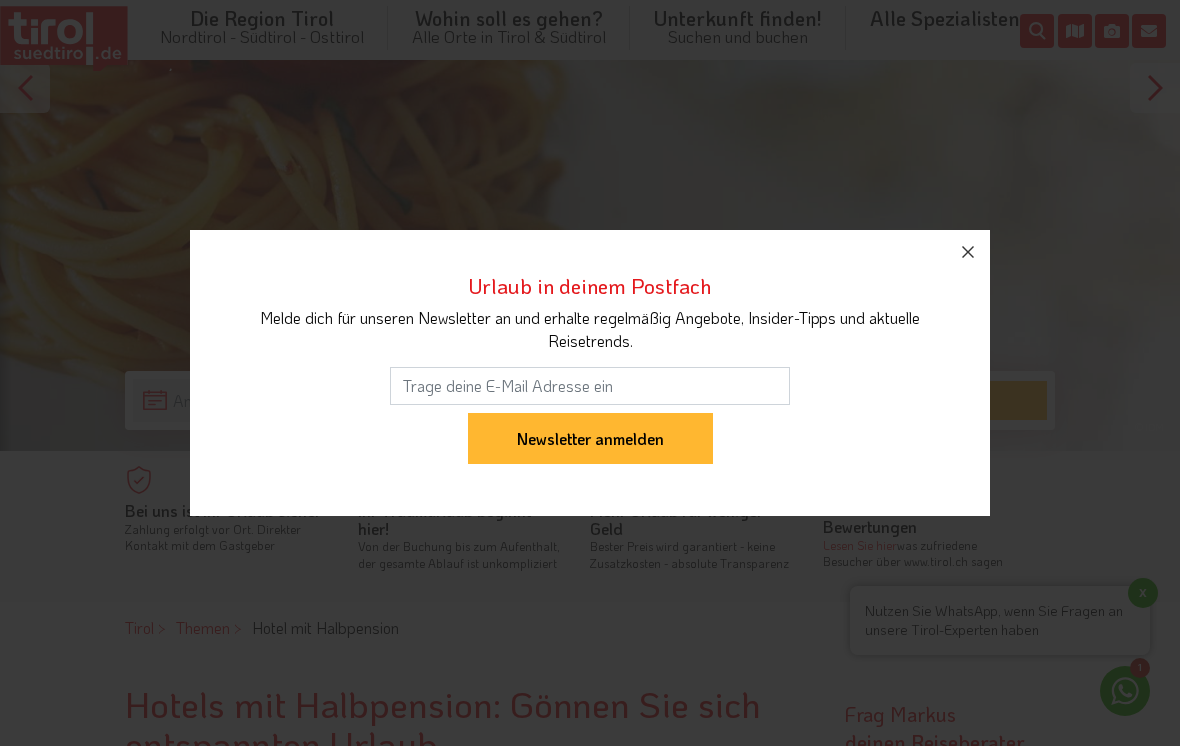 click 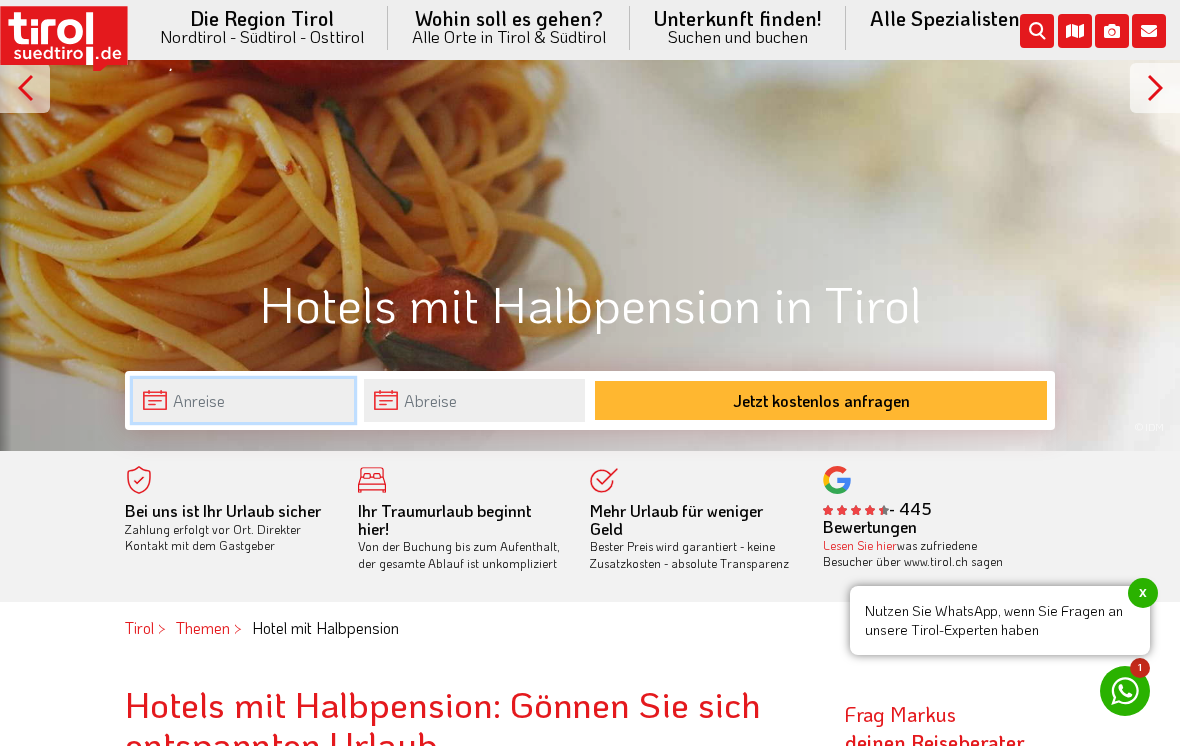 click on "Die Region Tirol  Nordtirol - Südtirol - Osttirol      Tirol/Nordtirol    Tirol/Nordtirol      Achensee      Alpbachtal & Tiroler Seenland      Arlberg      Ferienregion Imst      Ferienregion Reutte      Hall-Wattens      Innsbruck und seine Feriendörfer      Kaiserwinkl      Kitzbühel      Kitzbüheler Alpen      Kufsteinerland      Lechtal      Seefeld      Ötztal      Paznaun Ischgl      Pitztal      Serfaus Fiss Ladis      Silberregion Karwendel      Stubaital      Tannheimer Tal      Tirol West      Tiroler Oberland / Reschenpass      Tiroler Zugspitz Arena      Wilder Kaiser      Wildschönau      Wipptal      Zillertal      Osttirol    Osttirol      Defereggental      Hochpustertal      Lienzer Dolomiten      Nationalparkregion      Südtirol    Südtirol      Ahrntal      Alta Badia      Bozen und Umgebung      Dolomiten      Eisacktal      Gröden / Val Gardena" at bounding box center [590, 47] 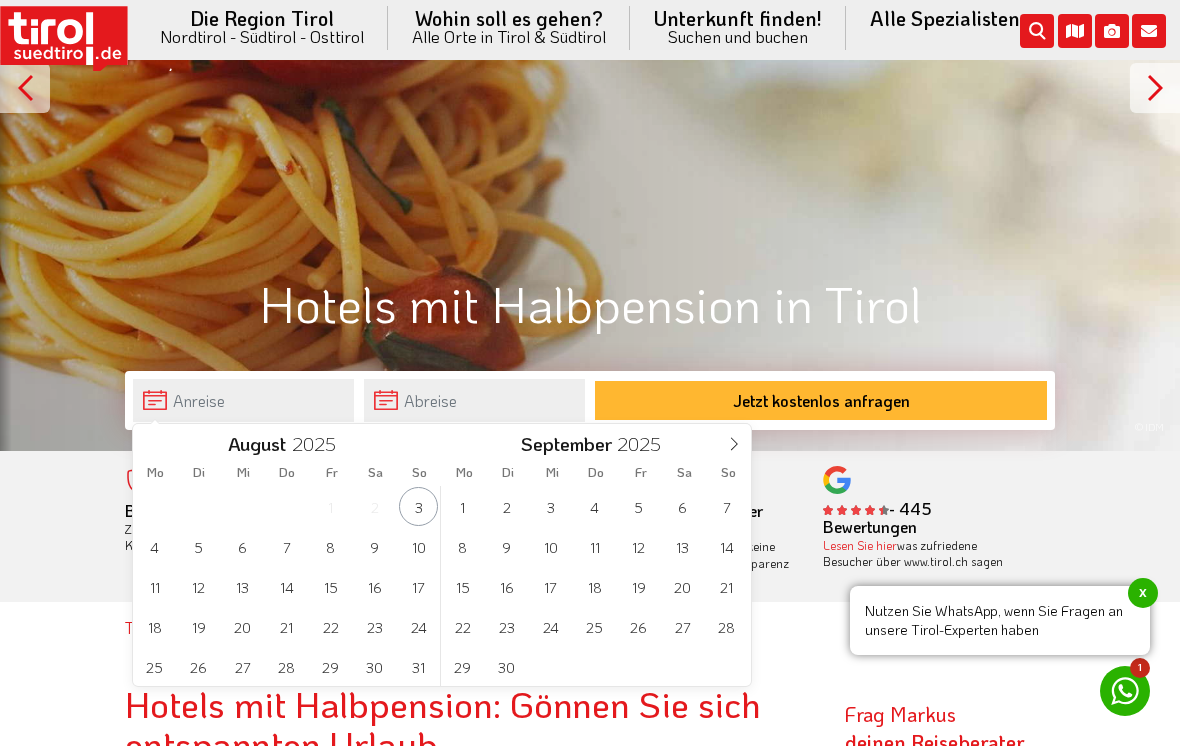 click at bounding box center [734, 441] 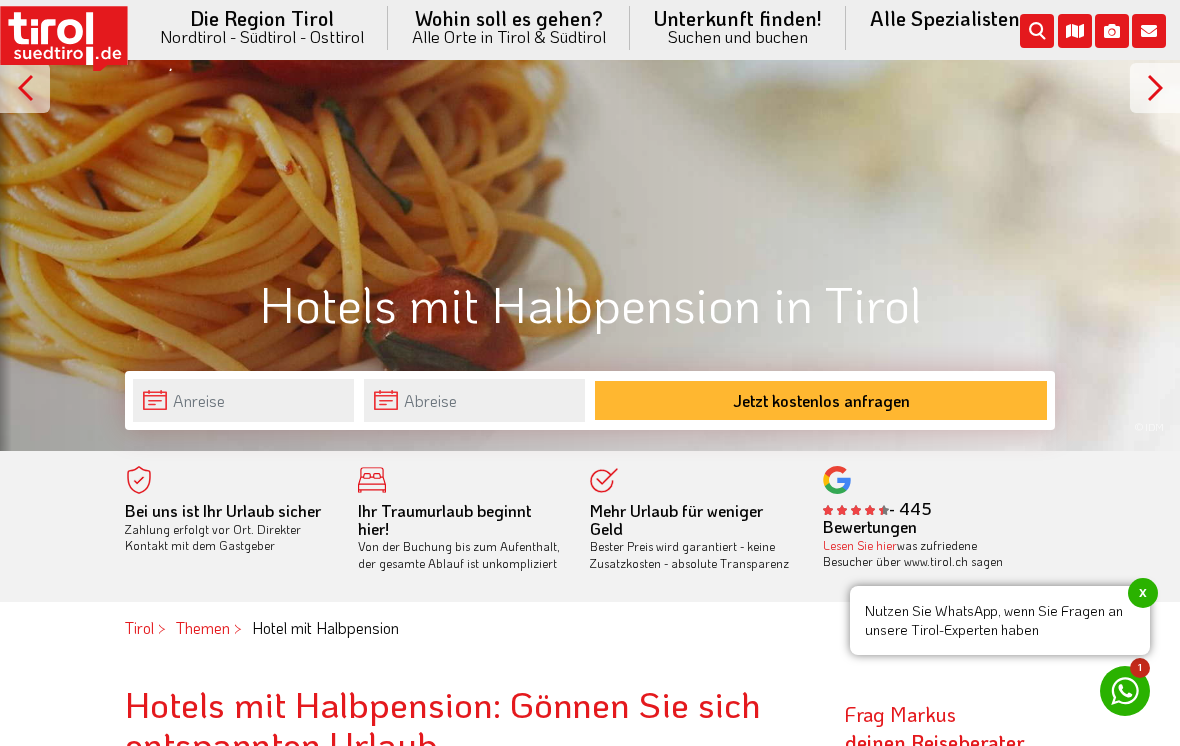 click on "© IDM" at bounding box center [590, 62] 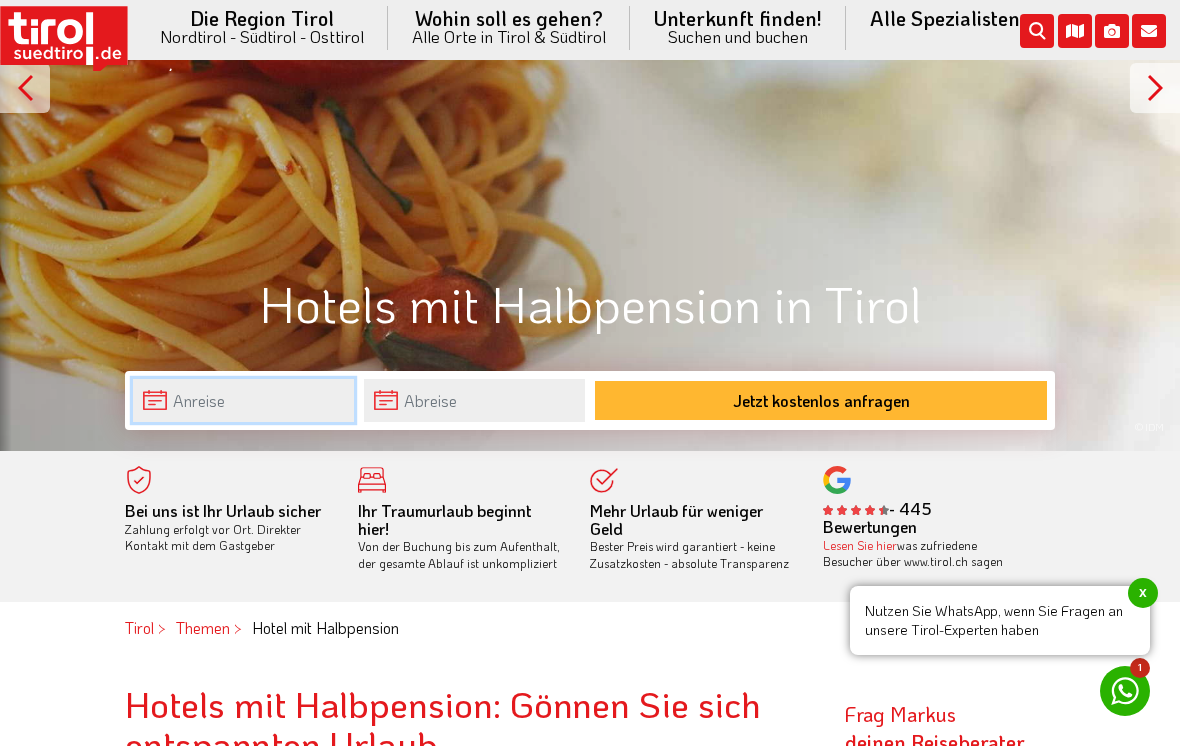 click on "Die Region Tirol  Nordtirol - Südtirol - Osttirol      Tirol/Nordtirol    Tirol/Nordtirol      Achensee      Alpbachtal & Tiroler Seenland      Arlberg      Ferienregion Imst      Ferienregion Reutte      Hall-Wattens      Innsbruck und seine Feriendörfer      Kaiserwinkl      Kitzbühel      Kitzbüheler Alpen      Kufsteinerland      Lechtal      Seefeld      Ötztal      Paznaun Ischgl      Pitztal      Serfaus Fiss Ladis      Silberregion Karwendel      Stubaital      Tannheimer Tal      Tirol West      Tiroler Oberland / Reschenpass      Tiroler Zugspitz Arena      Wilder Kaiser      Wildschönau      Wipptal      Zillertal      Osttirol    Osttirol      Defereggental      Hochpustertal      Lienzer Dolomiten      Nationalparkregion      Südtirol    Südtirol      Ahrntal      Alta Badia      Bozen und Umgebung      Dolomiten      Eisacktal      Gröden / Val Gardena" at bounding box center [590, 47] 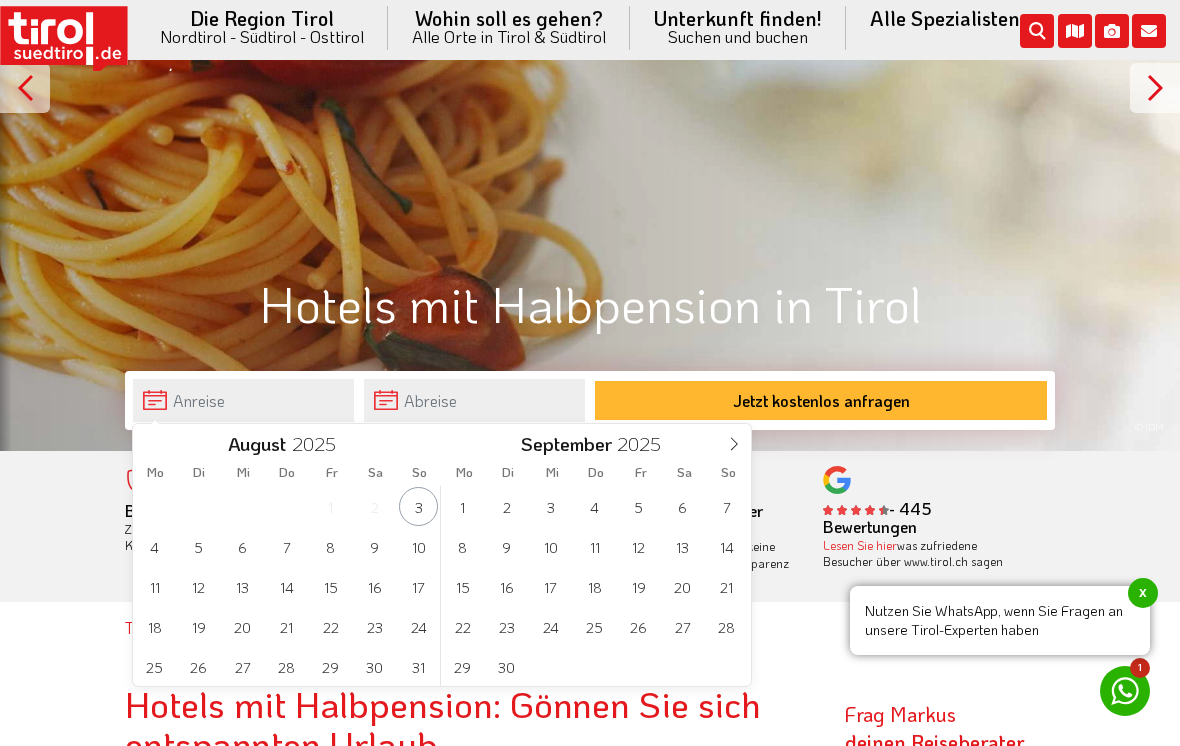 click at bounding box center [734, 441] 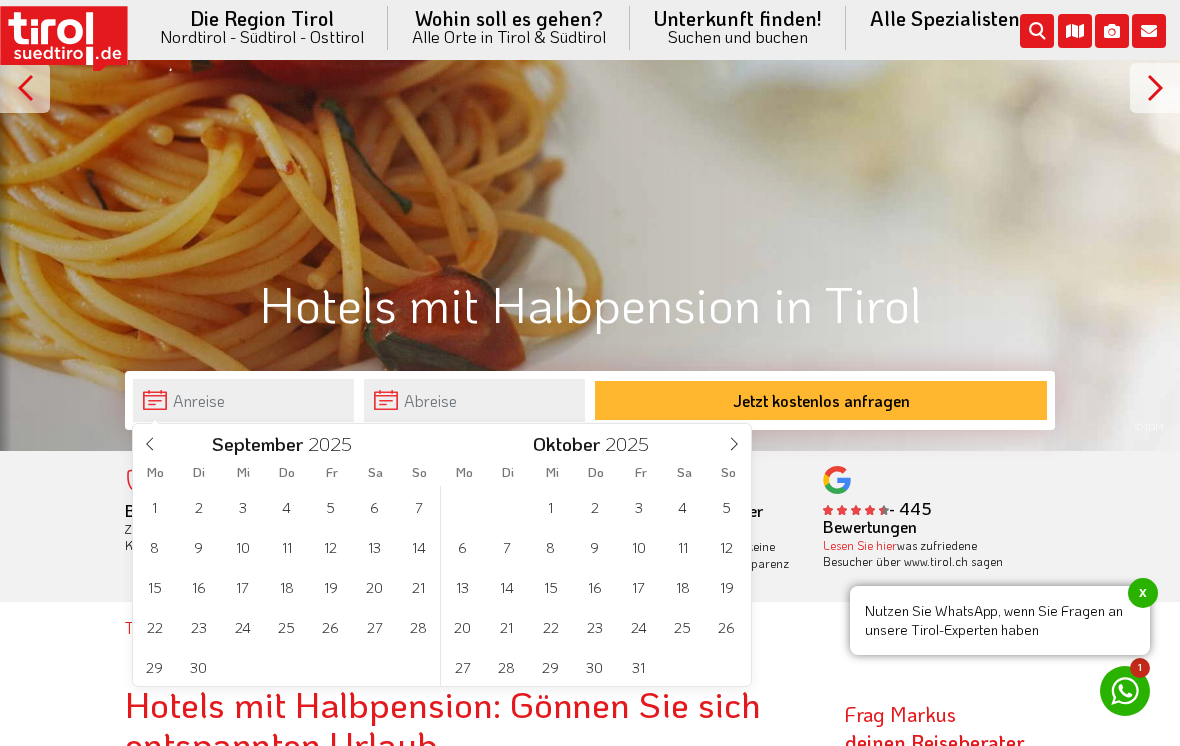 click at bounding box center [734, 441] 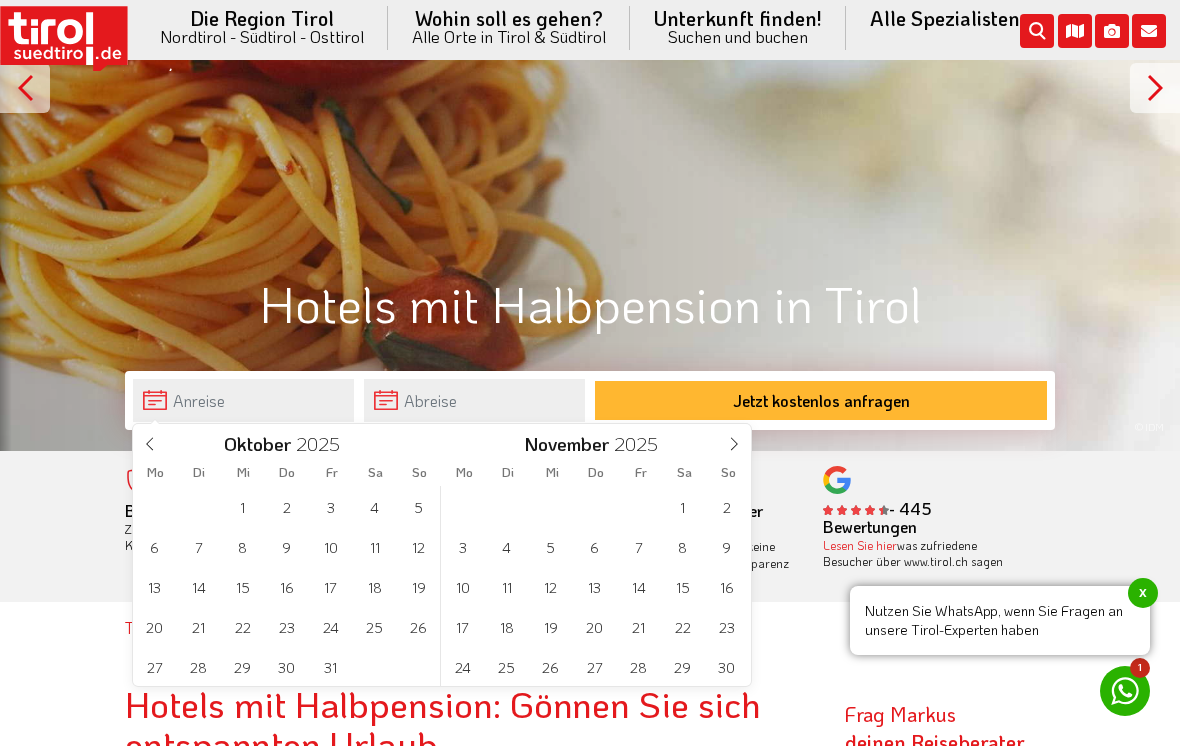 click at bounding box center (734, 441) 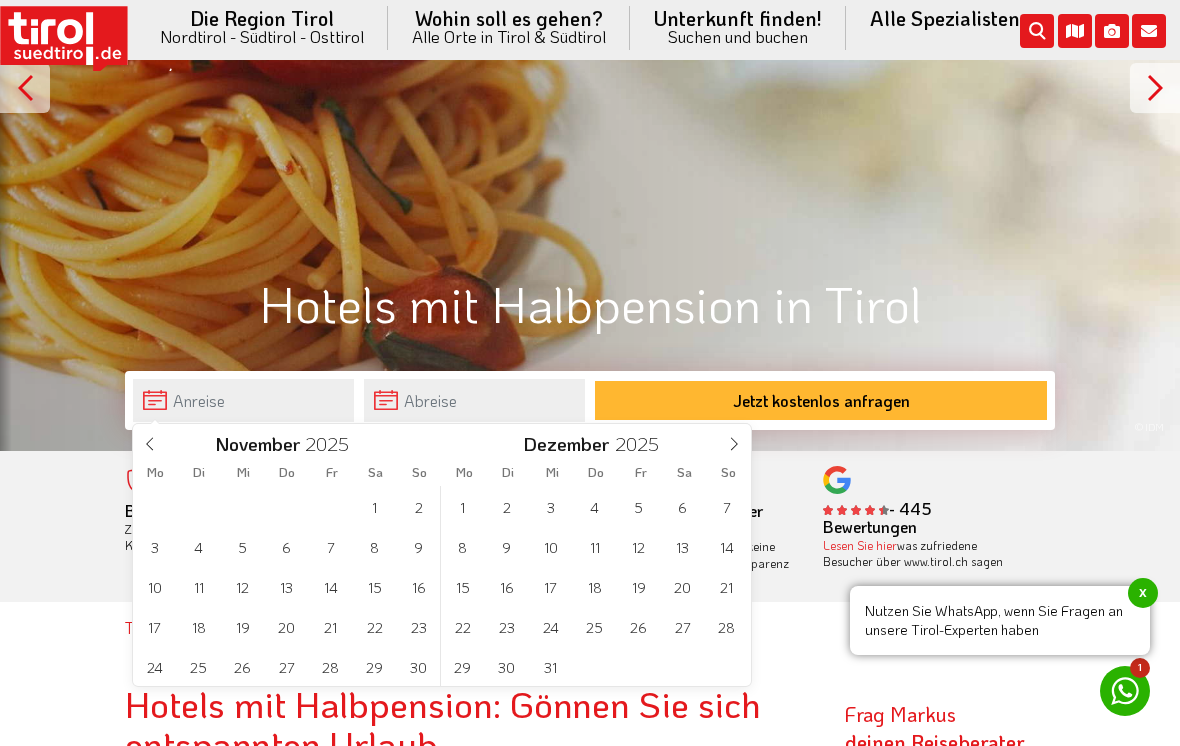 click at bounding box center (734, 441) 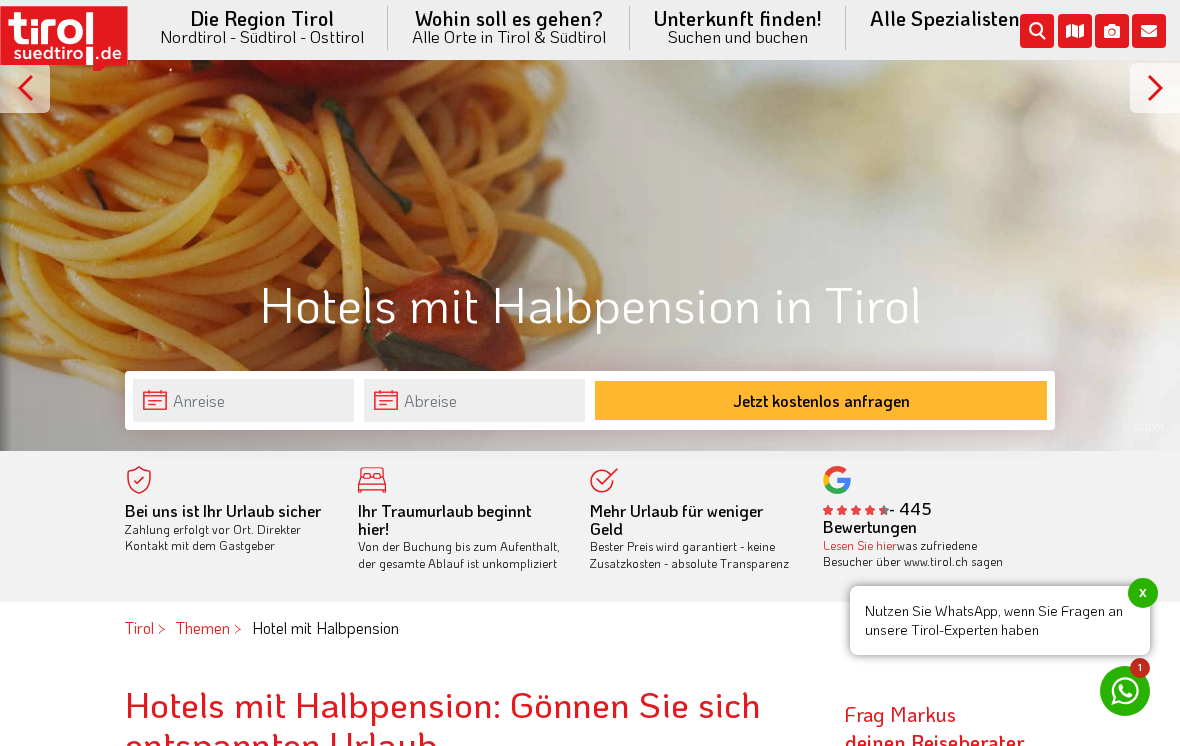 click on "© IDM" at bounding box center (590, 62) 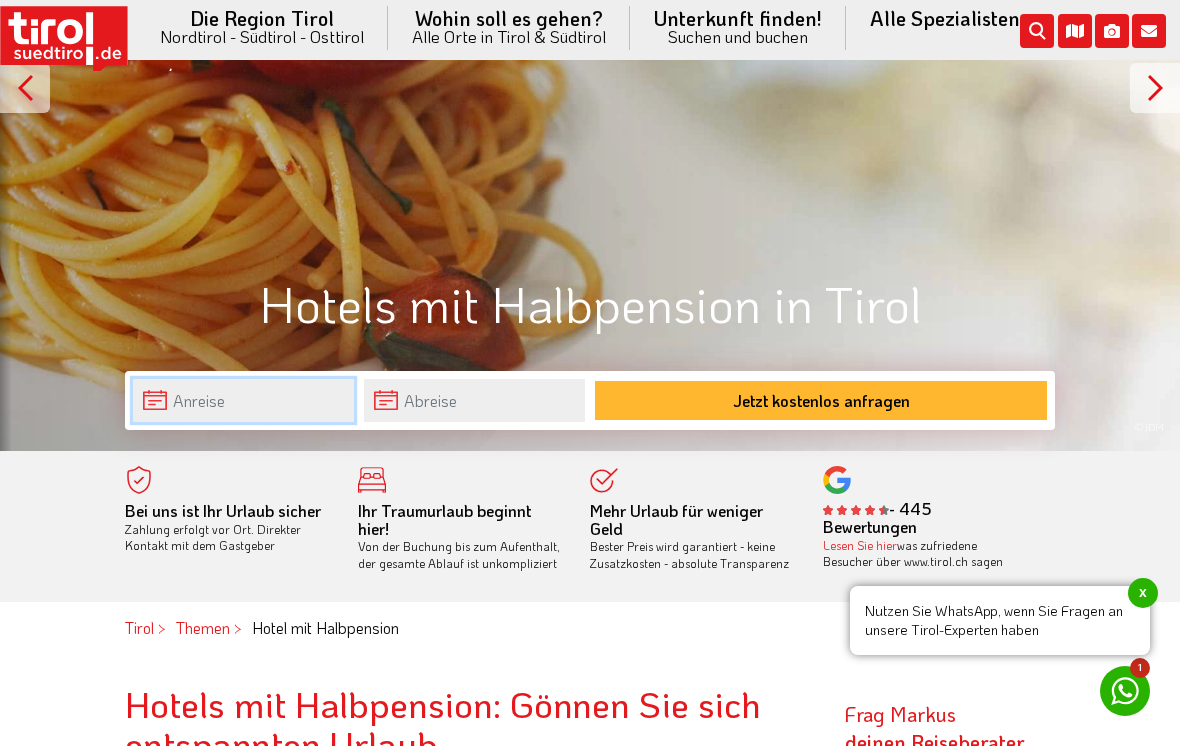 click on "Die Region Tirol  Nordtirol - Südtirol - Osttirol      Tirol/Nordtirol    Tirol/Nordtirol      Achensee      Alpbachtal & Tiroler Seenland      Arlberg      Ferienregion Imst      Ferienregion Reutte      Hall-Wattens      Innsbruck und seine Feriendörfer      Kaiserwinkl      Kitzbühel      Kitzbüheler Alpen      Kufsteinerland      Lechtal      Seefeld      Ötztal      Paznaun Ischgl      Pitztal      Serfaus Fiss Ladis      Silberregion Karwendel      Stubaital      Tannheimer Tal      Tirol West      Tiroler Oberland / Reschenpass      Tiroler Zugspitz Arena      Wilder Kaiser      Wildschönau      Wipptal      Zillertal      Osttirol    Osttirol      Defereggental      Hochpustertal      Lienzer Dolomiten      Nationalparkregion      Südtirol    Südtirol      Ahrntal      Alta Badia      Bozen und Umgebung      Dolomiten      Eisacktal      Gröden / Val Gardena" at bounding box center [590, 47] 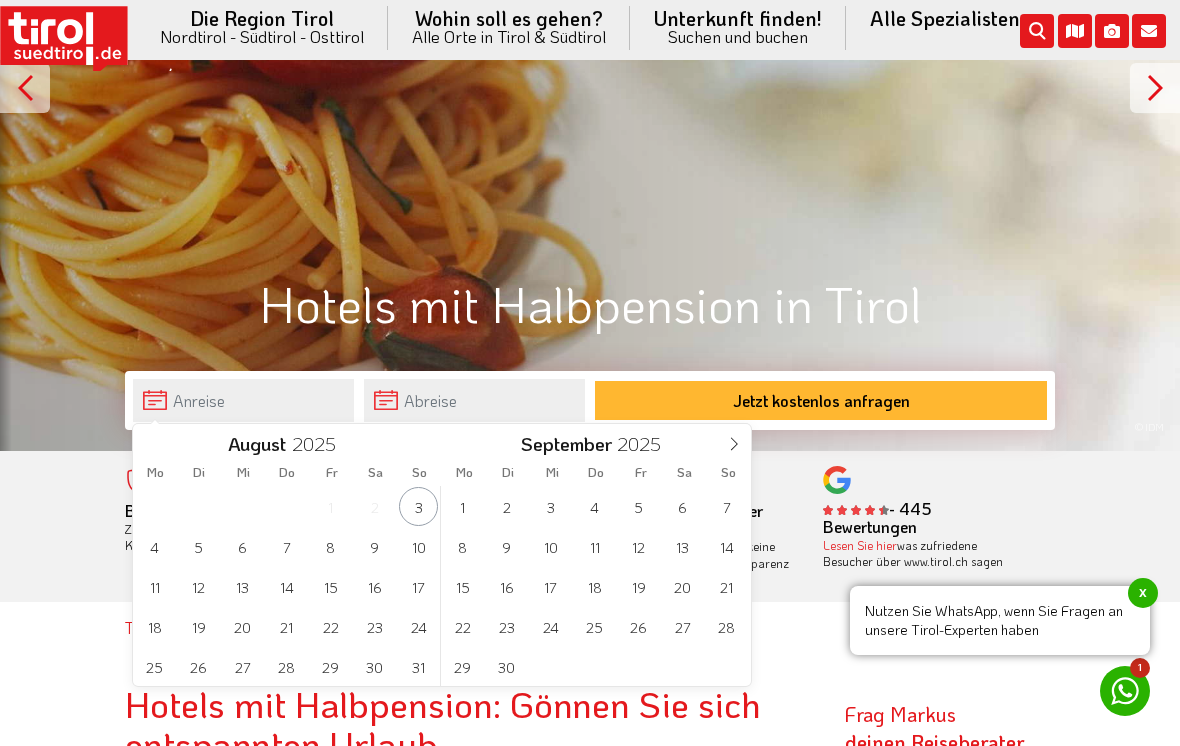 click at bounding box center [734, 441] 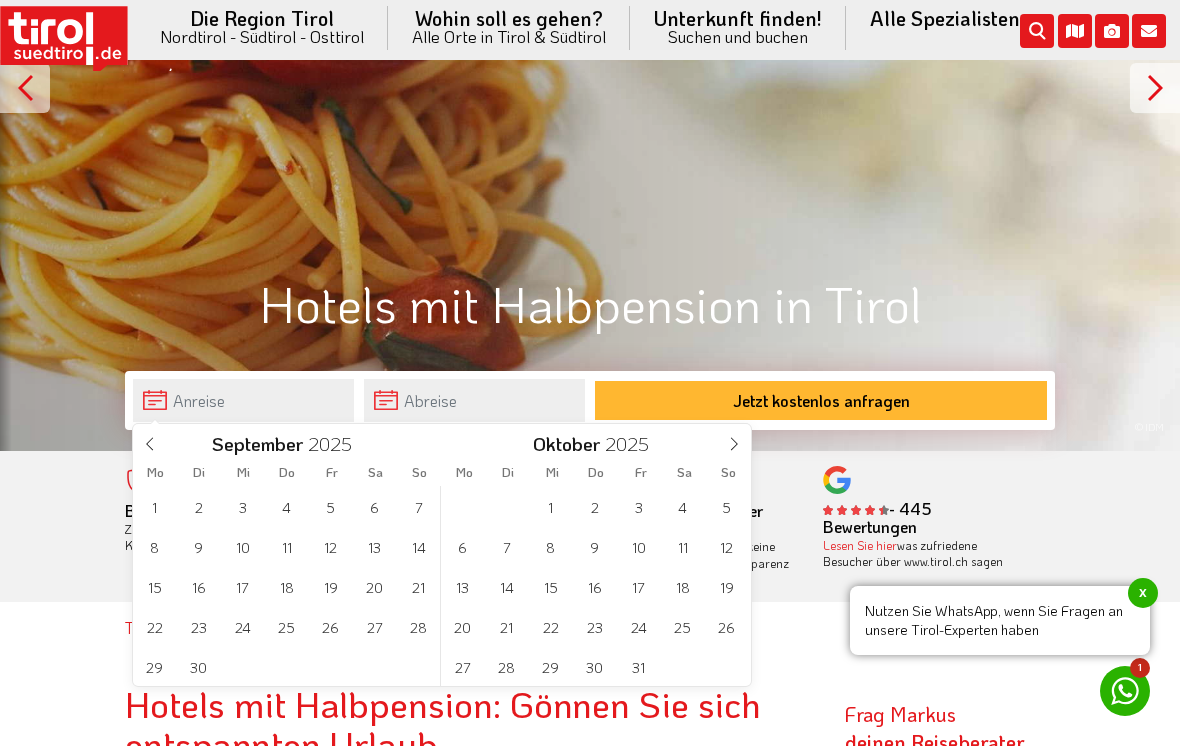 click at bounding box center [734, 441] 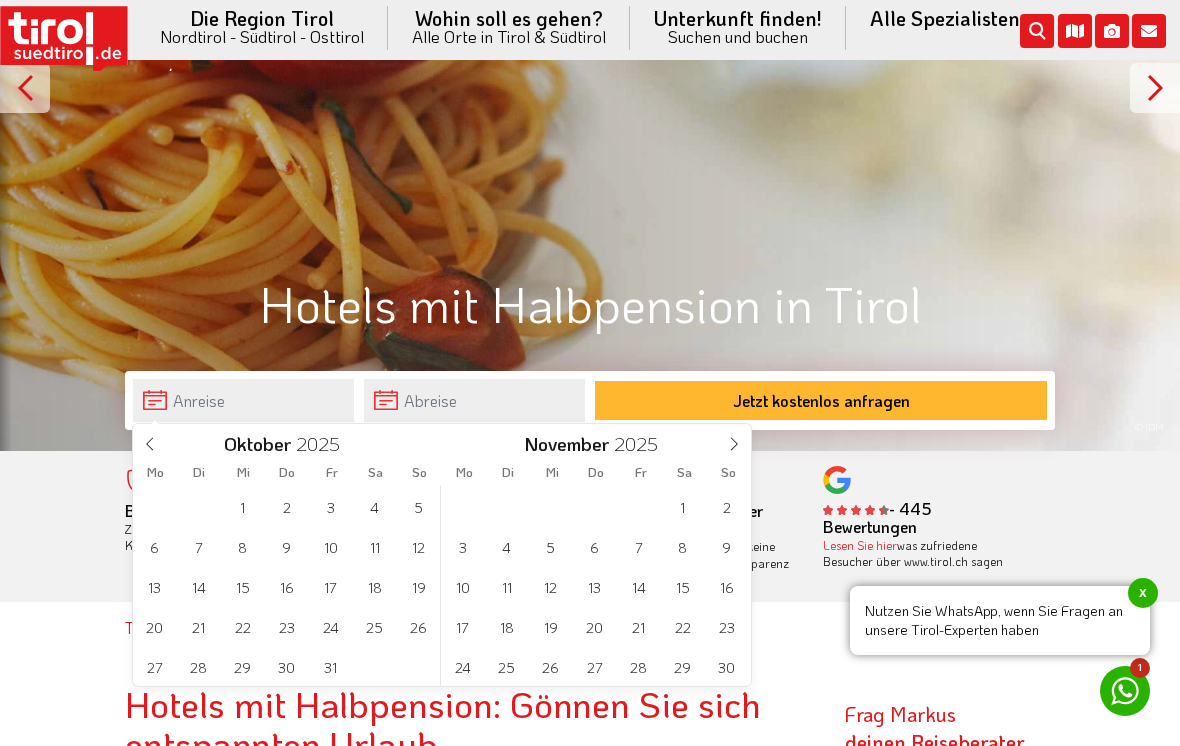 click at bounding box center (734, 441) 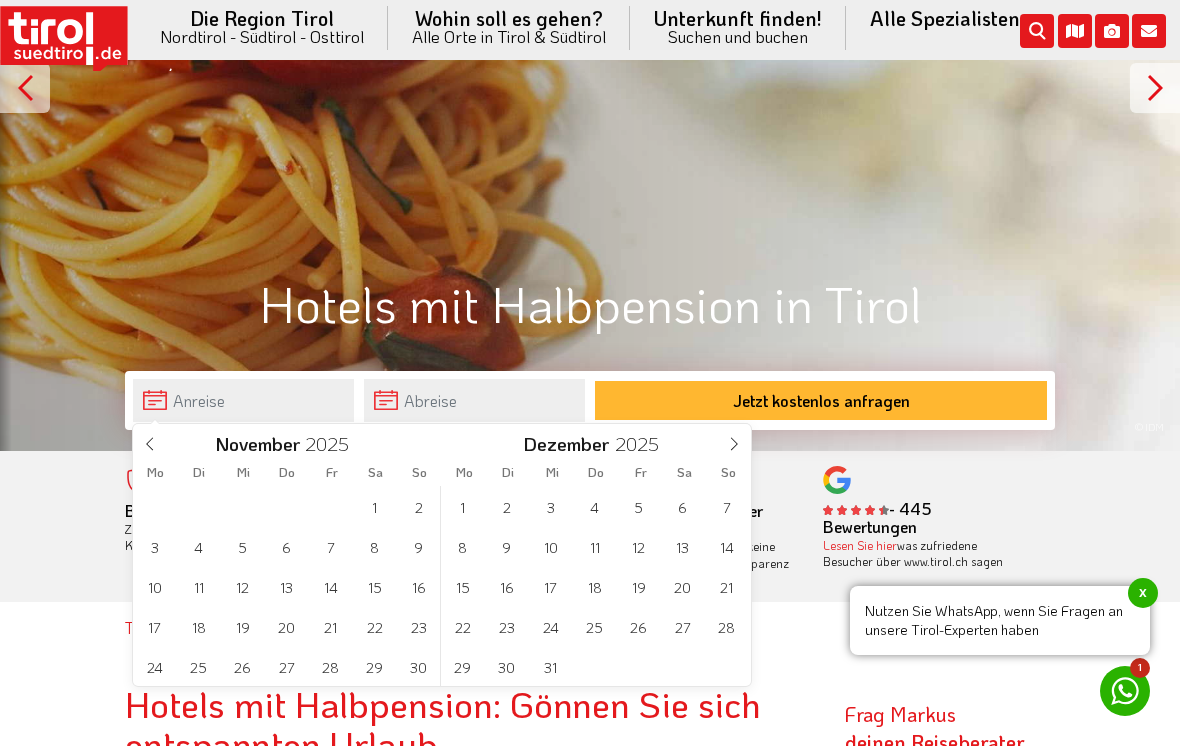 click 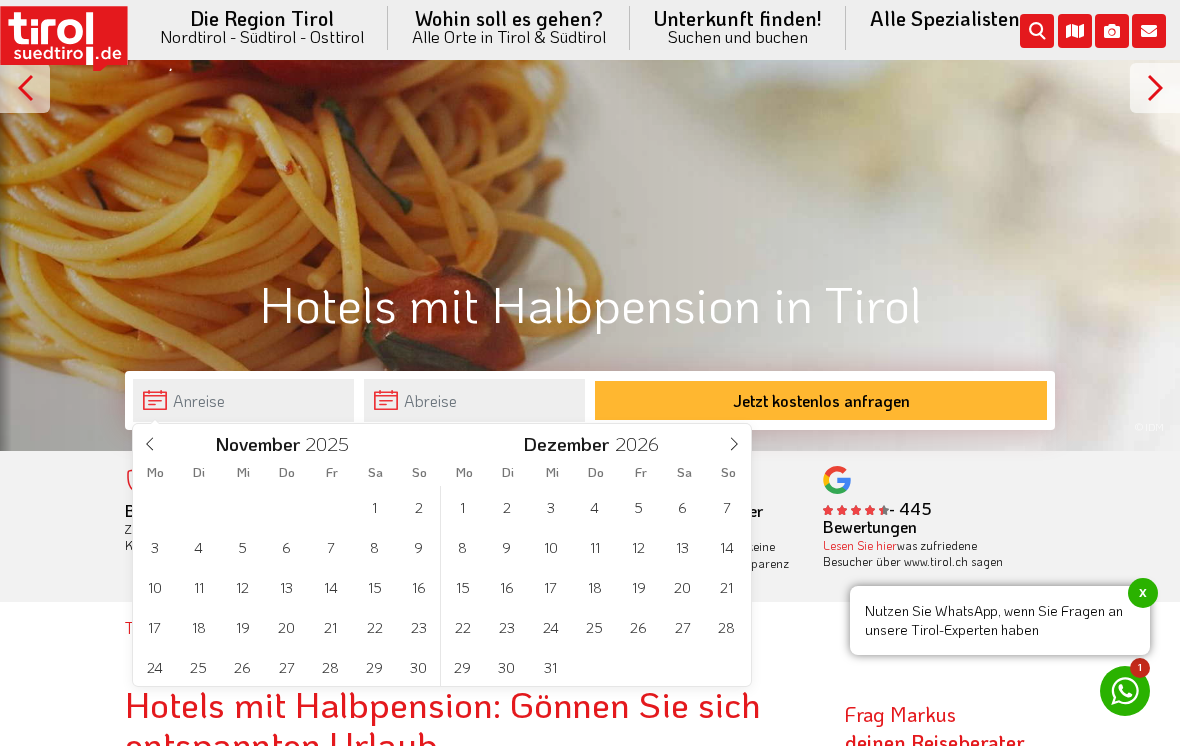 click 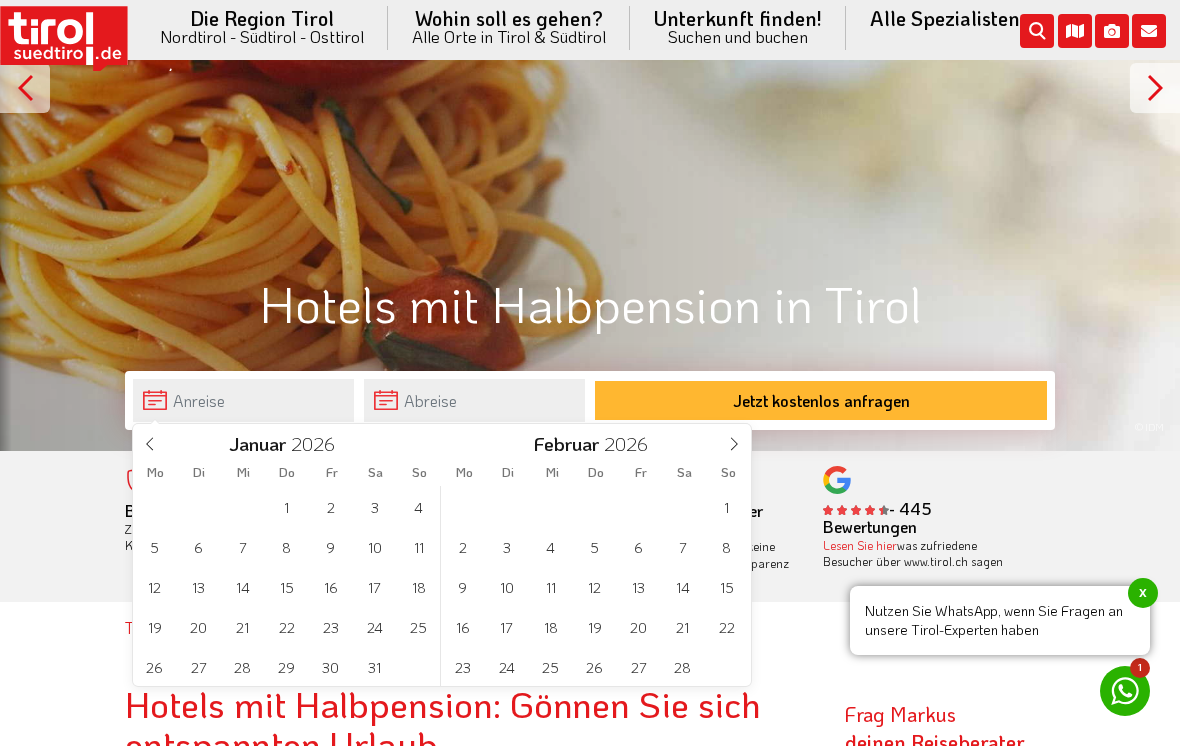 click 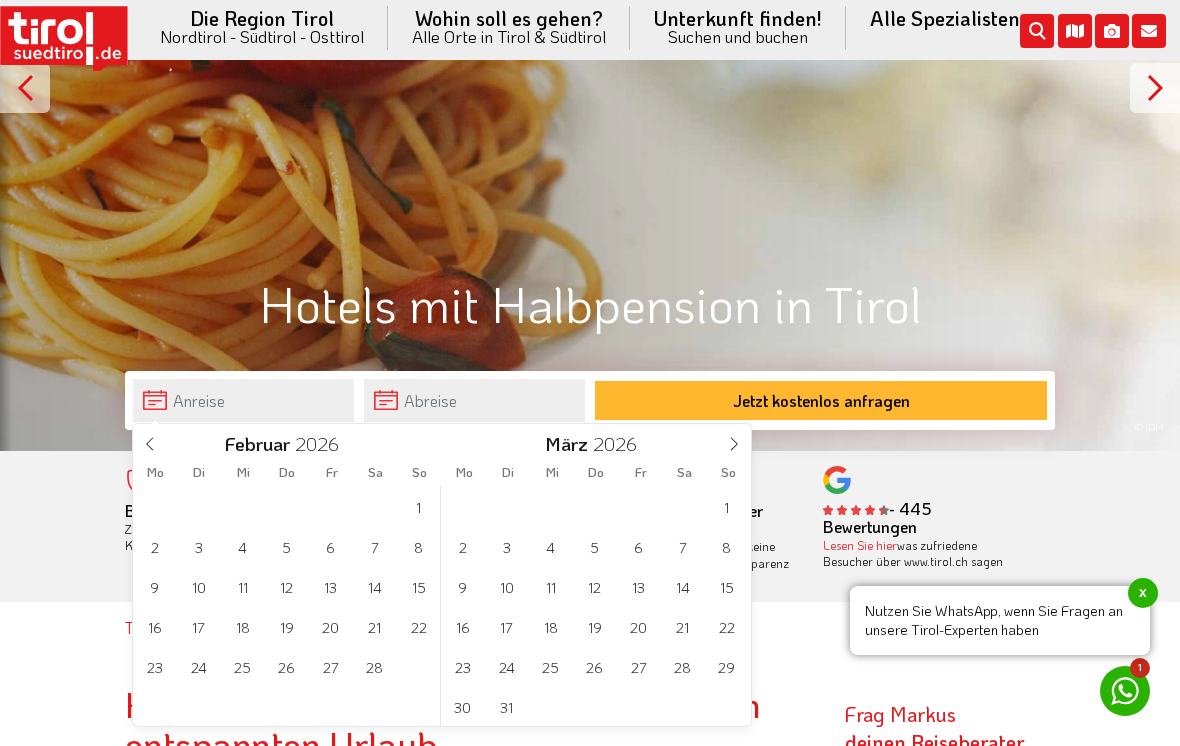 click at bounding box center (734, 441) 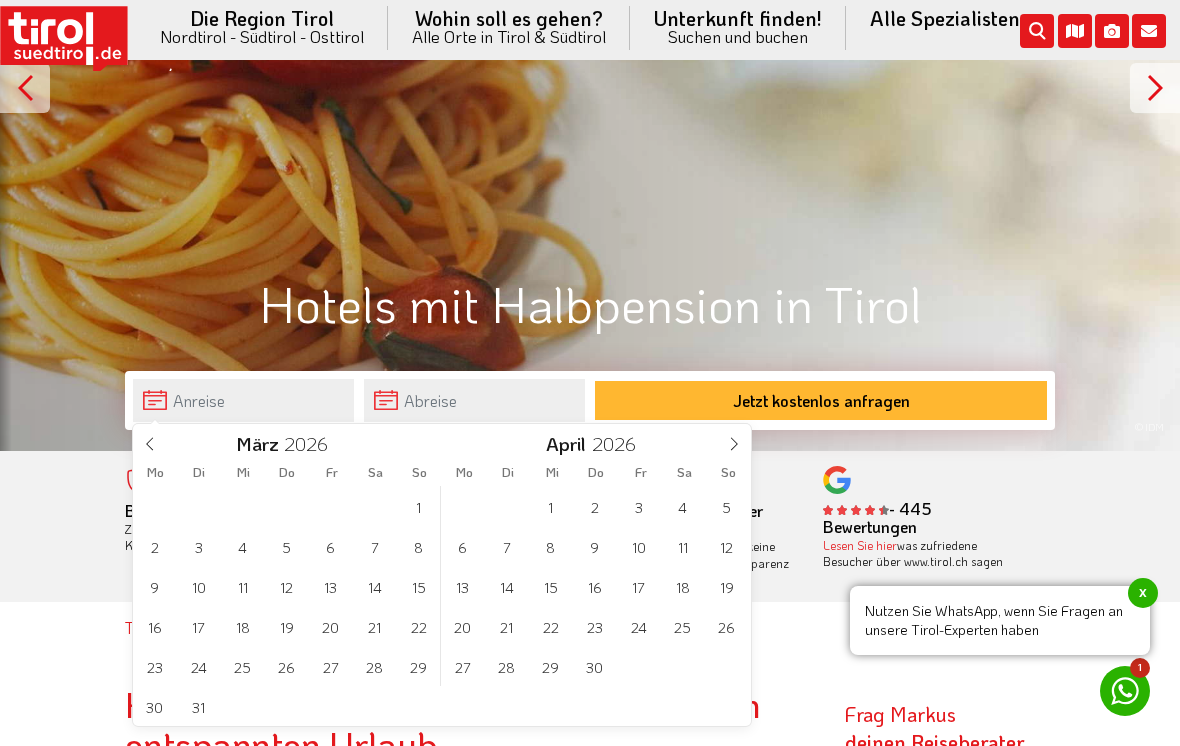 click at bounding box center (734, 441) 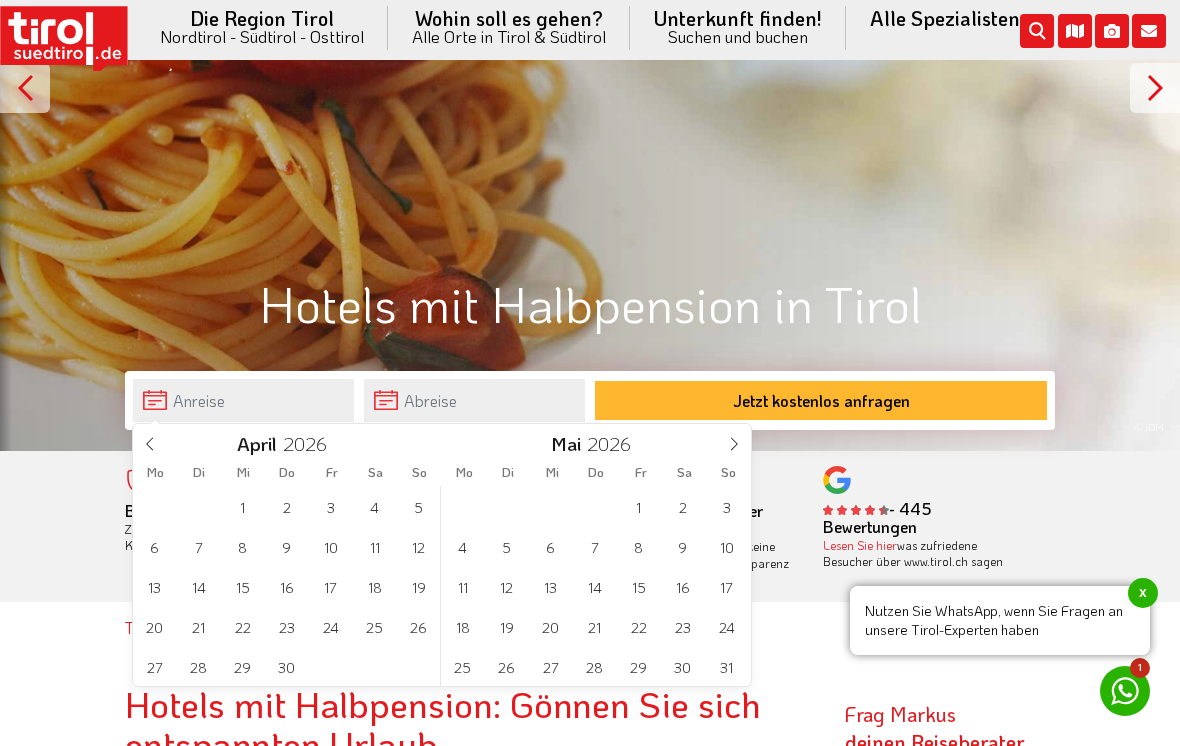 click at bounding box center [734, 441] 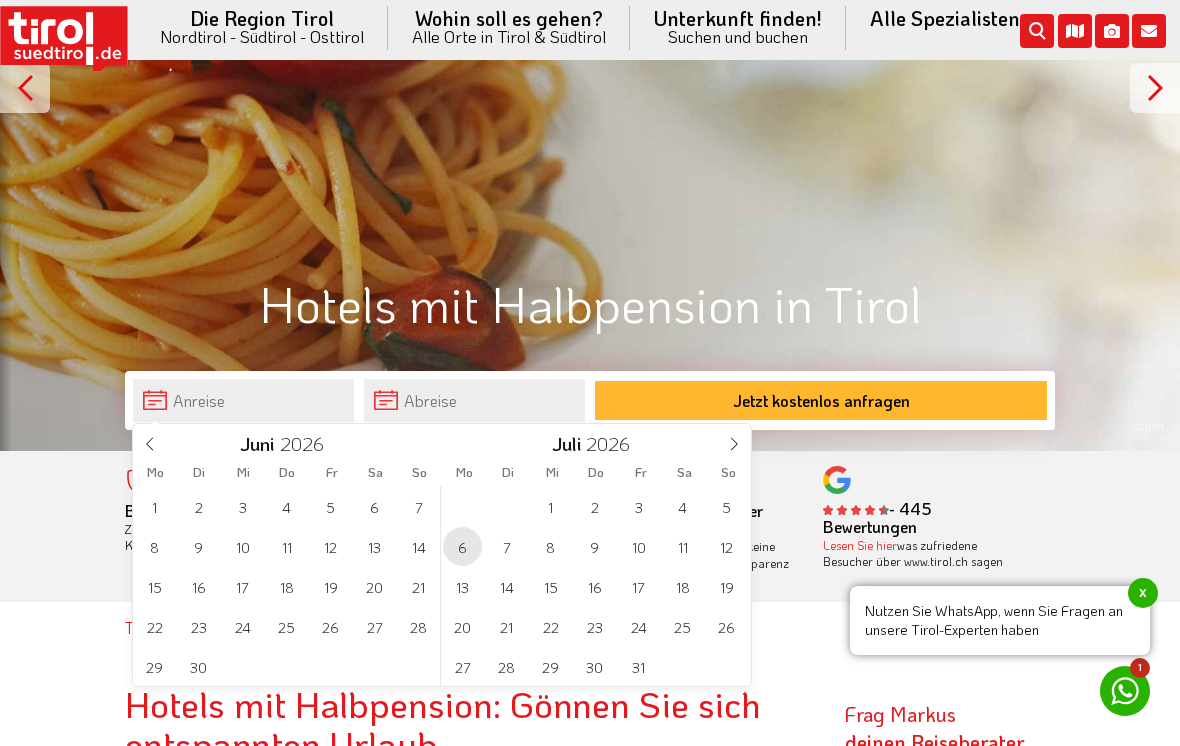 click on "6" at bounding box center [462, 546] 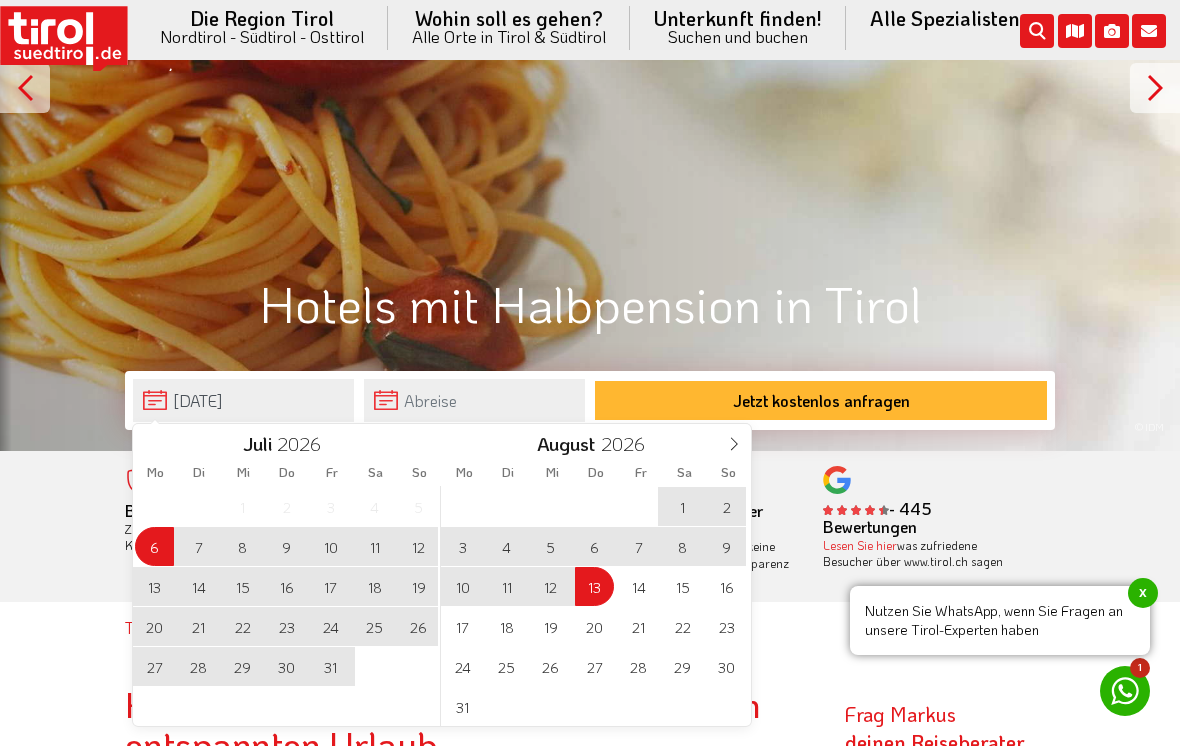 click on "13" at bounding box center (594, 586) 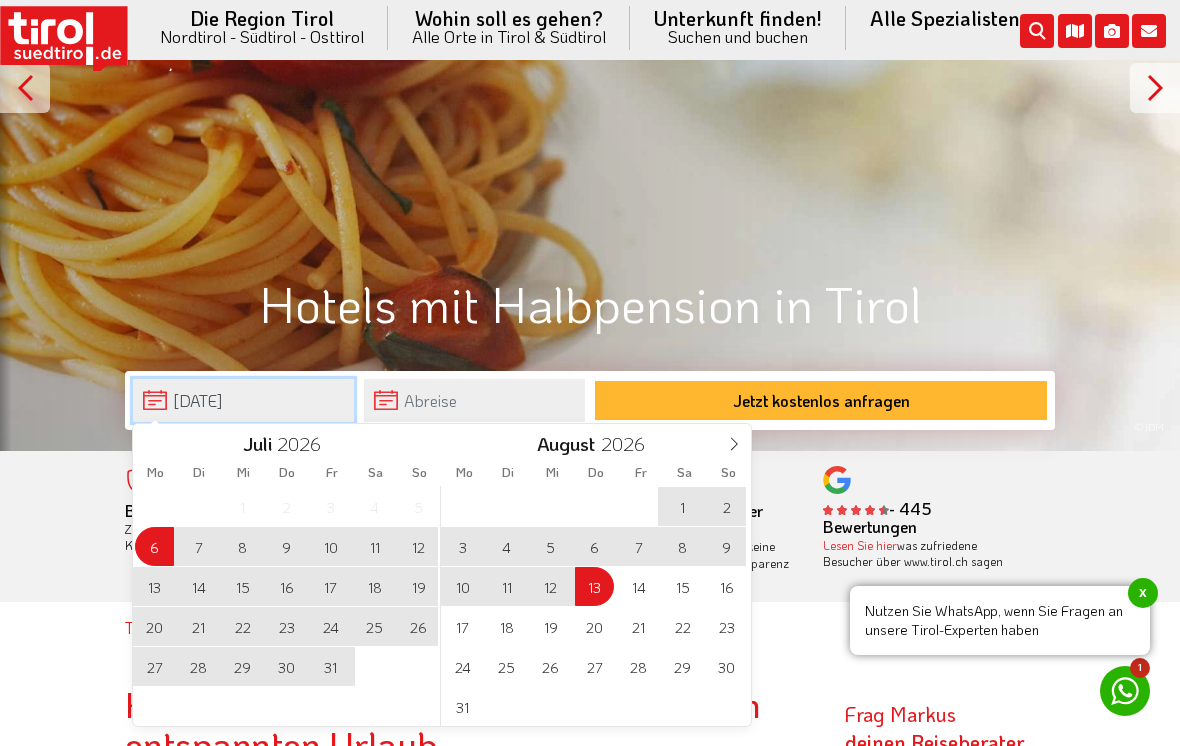 type on "06-07-2026" 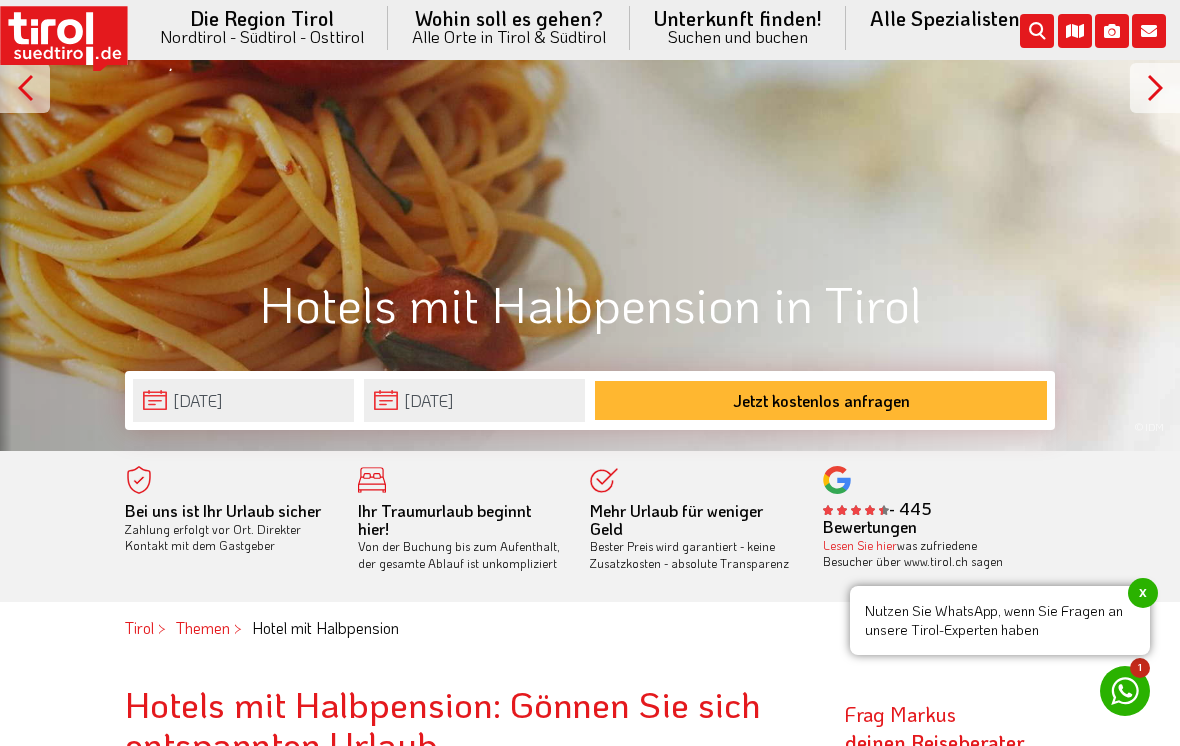 click on "Hotels mit Halbpension in Tirol" at bounding box center [590, 303] 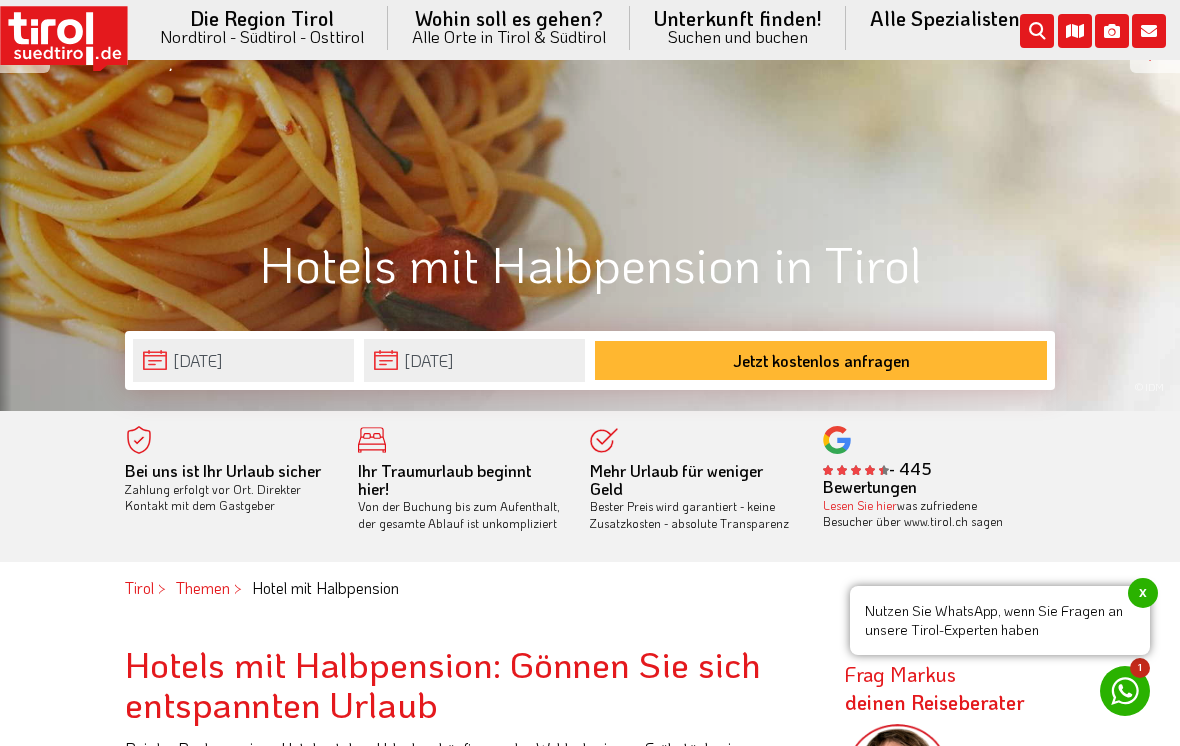 scroll, scrollTop: 372, scrollLeft: 0, axis: vertical 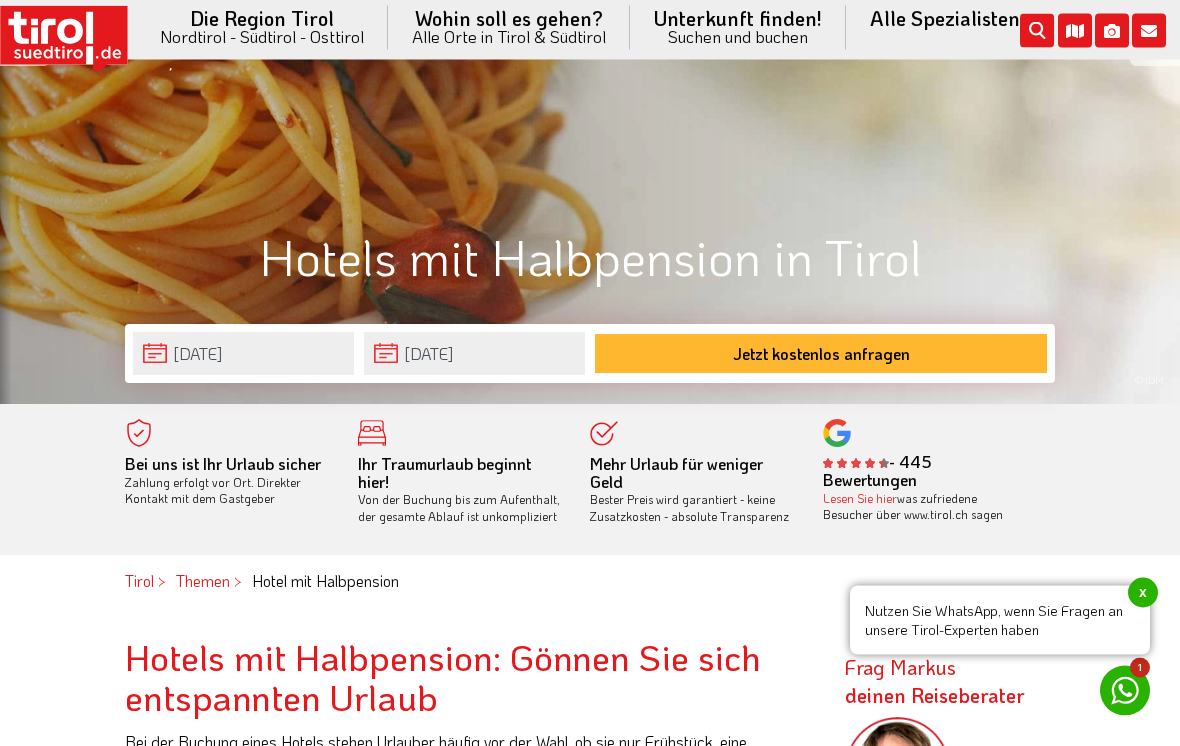 click on "Jetzt kostenlos anfragen" at bounding box center (821, 354) 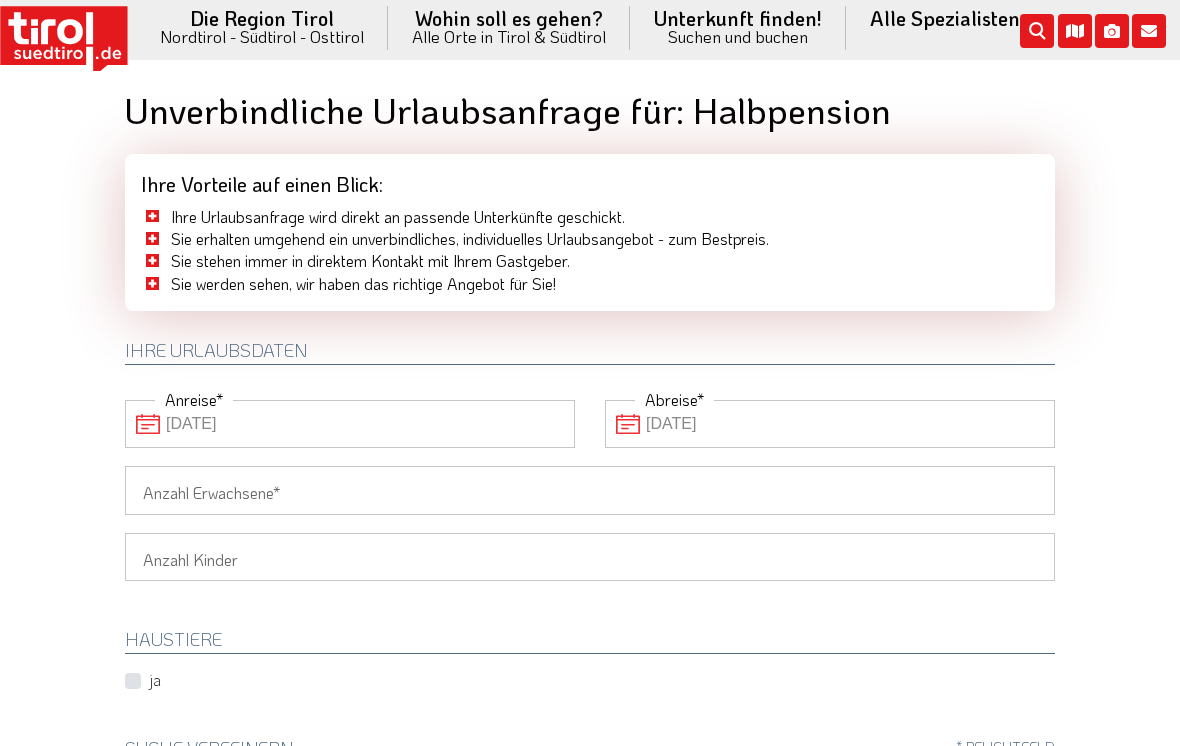scroll, scrollTop: 0, scrollLeft: 0, axis: both 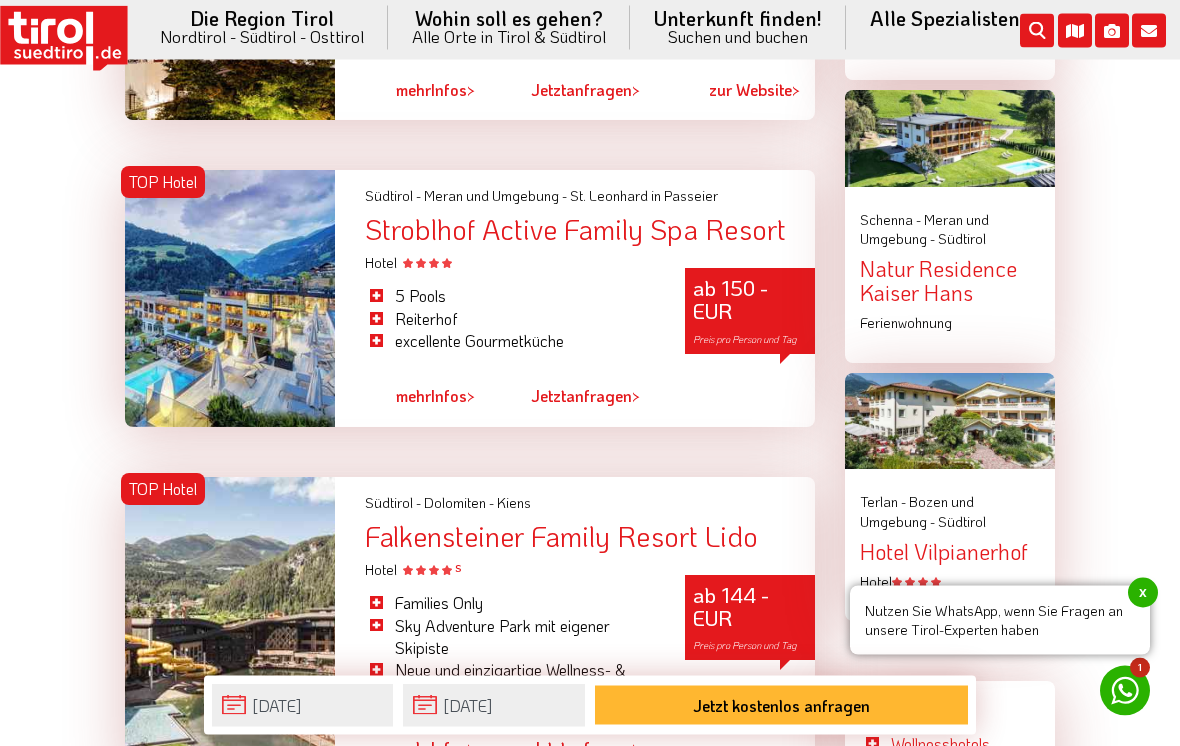 click on "5 Pools  Reiterhof  excellente Gourmetküche" at bounding box center [510, 319] 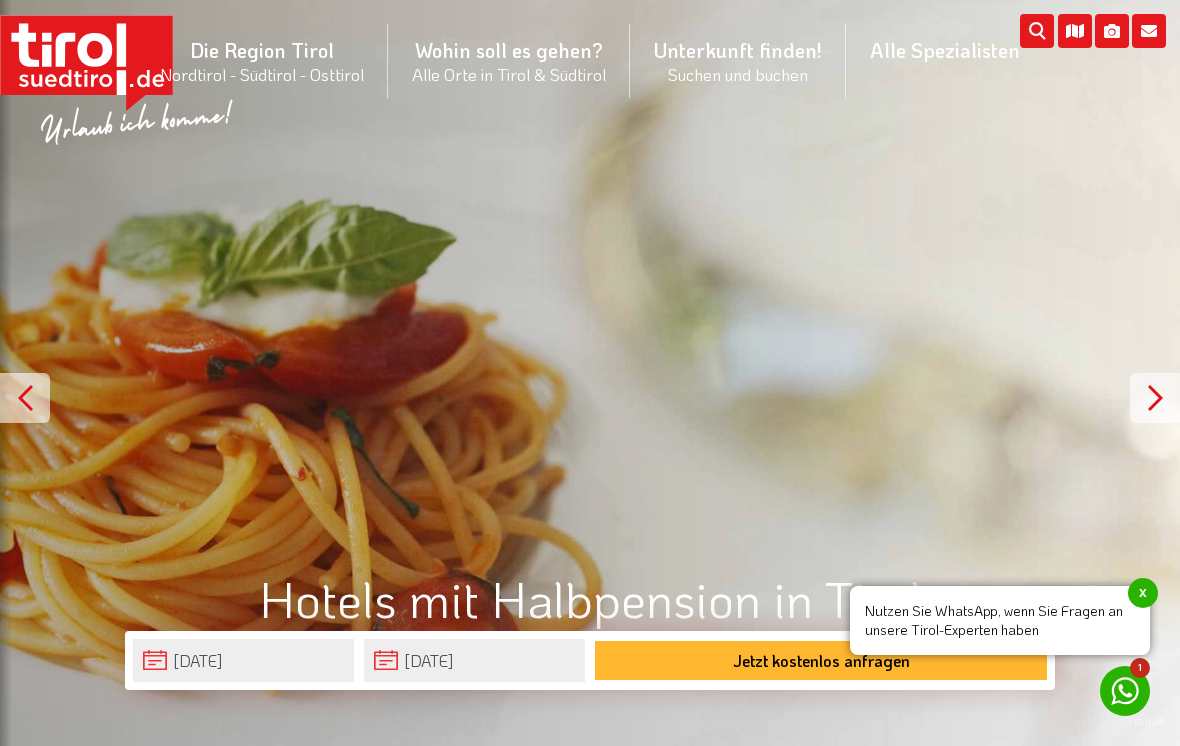 scroll, scrollTop: 2437, scrollLeft: 0, axis: vertical 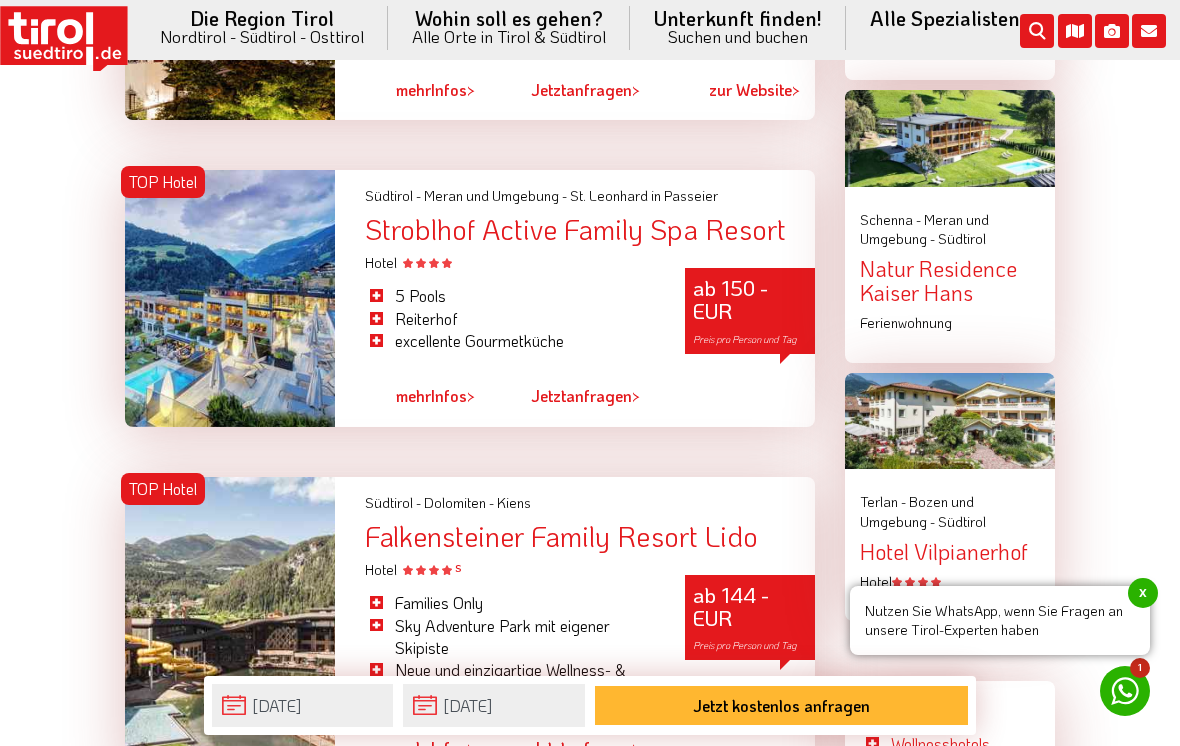 click on "Die Region Tirol  Nordtirol - Südtirol - Osttirol      Tirol/Nordtirol    Tirol/Nordtirol      Achensee      Alpbachtal & Tiroler Seenland      Arlberg      Ferienregion Imst      Ferienregion Reutte      Hall-Wattens      Innsbruck und seine Feriendörfer      Kaiserwinkl      Kitzbühel      Kitzbüheler Alpen      Kufsteinerland      Lechtal      Seefeld      Ötztal      Paznaun Ischgl      Pitztal      Serfaus Fiss Ladis      Silberregion Karwendel      Stubaital      Tannheimer Tal      Tirol West      Tiroler Oberland / Reschenpass      Tiroler Zugspitz Arena      Wilder Kaiser      Wildschönau      Wipptal      Zillertal      Osttirol    Osttirol      Defereggental      Hochpustertal      Lienzer Dolomiten      Nationalparkregion      Südtirol    Südtirol      Ahrntal      Alta Badia      Bozen und Umgebung      Dolomiten      Eisacktal      Gröden / Val Gardena" at bounding box center (590, -2064) 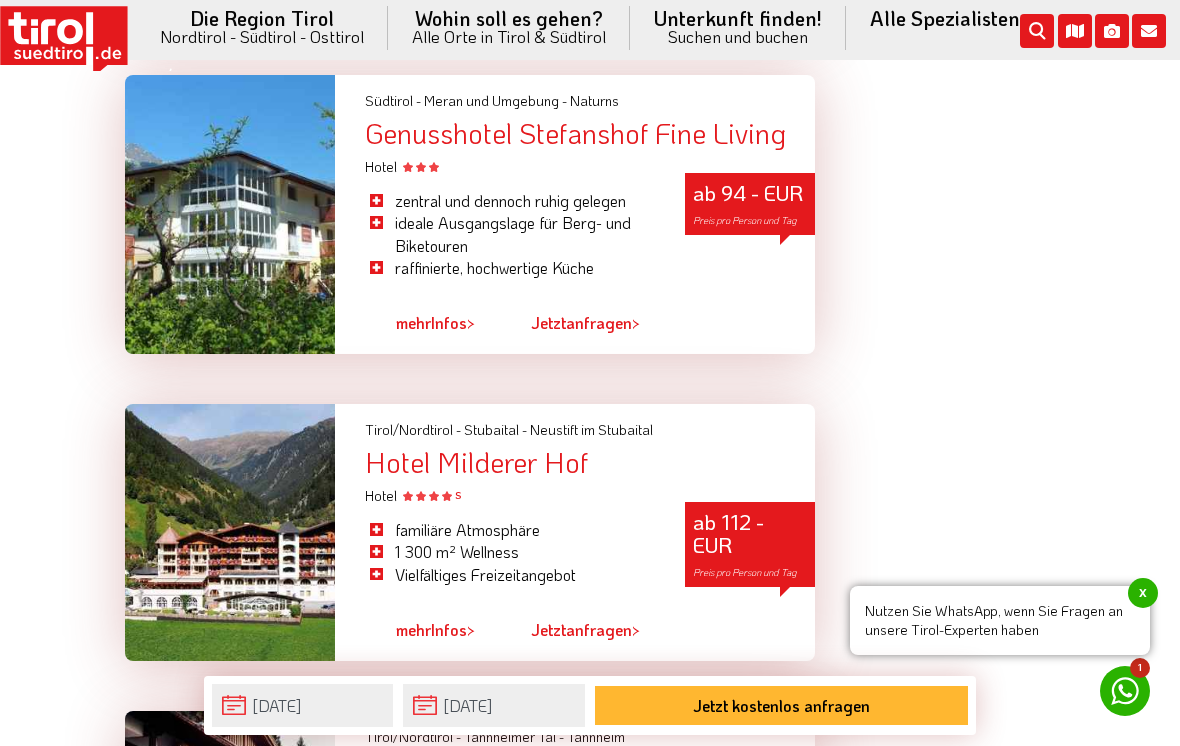 scroll, scrollTop: 5060, scrollLeft: 0, axis: vertical 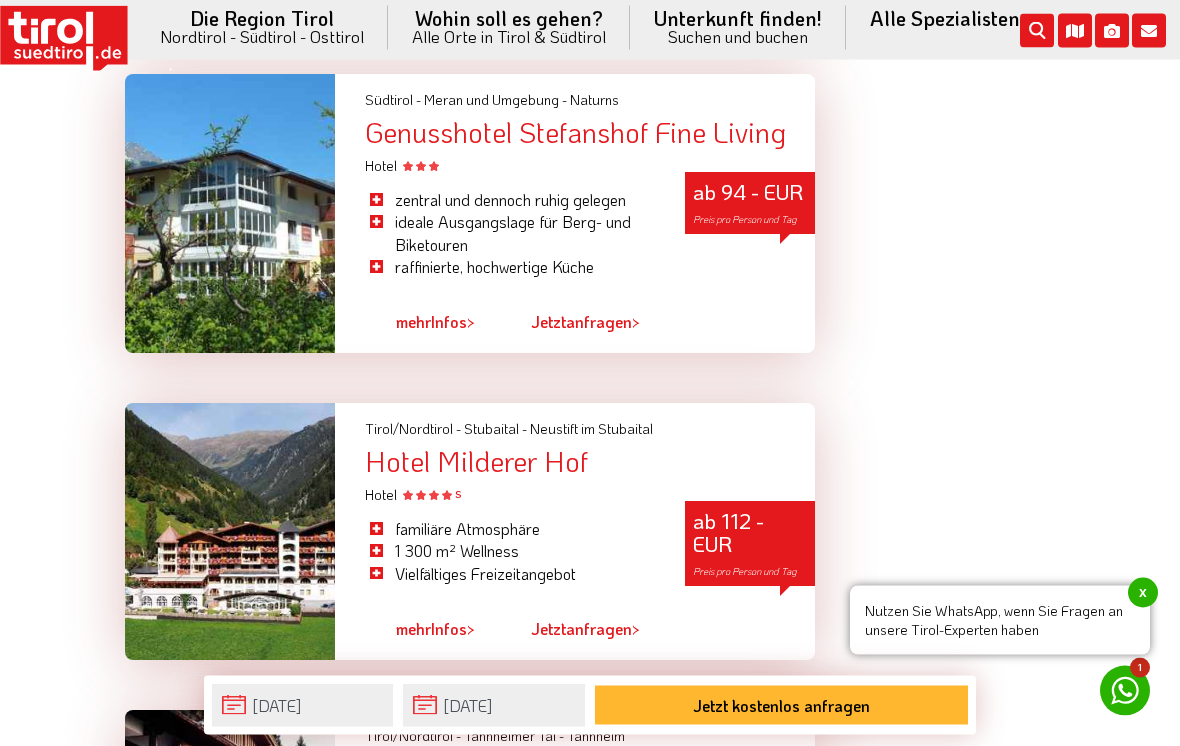 click on "ab 94 - EUR   Preis pro Person und Tag" at bounding box center [750, 204] 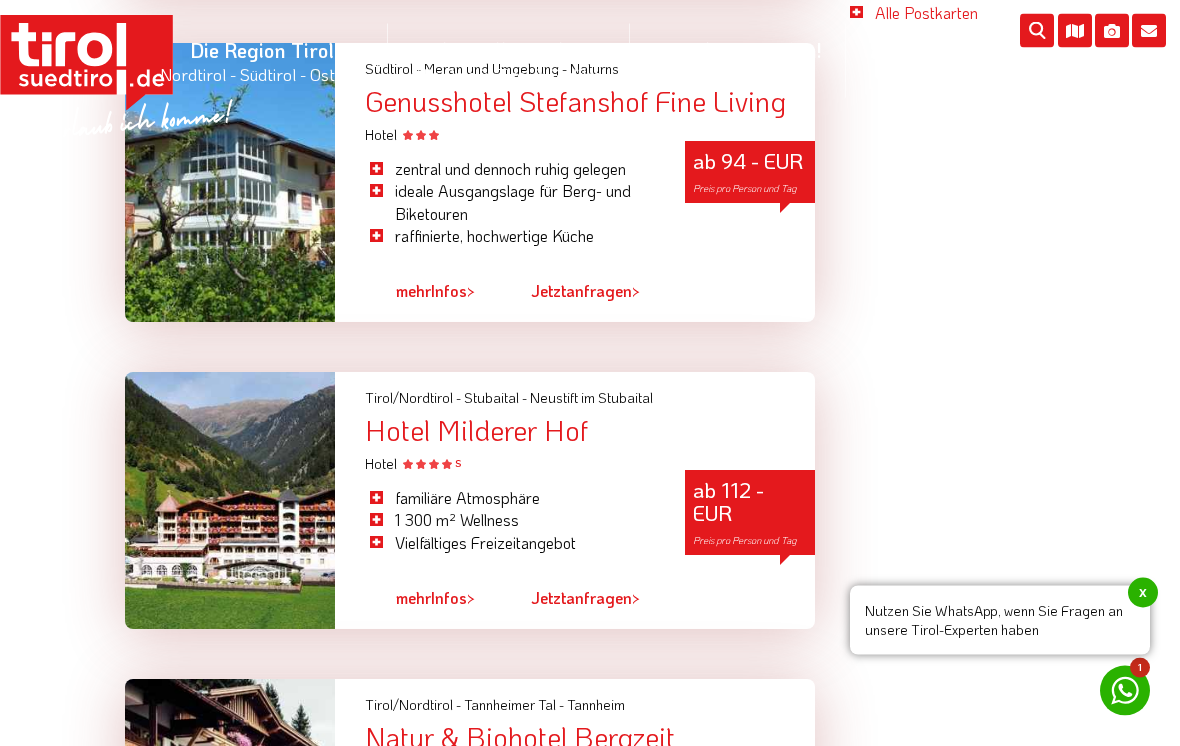 scroll, scrollTop: 5092, scrollLeft: 0, axis: vertical 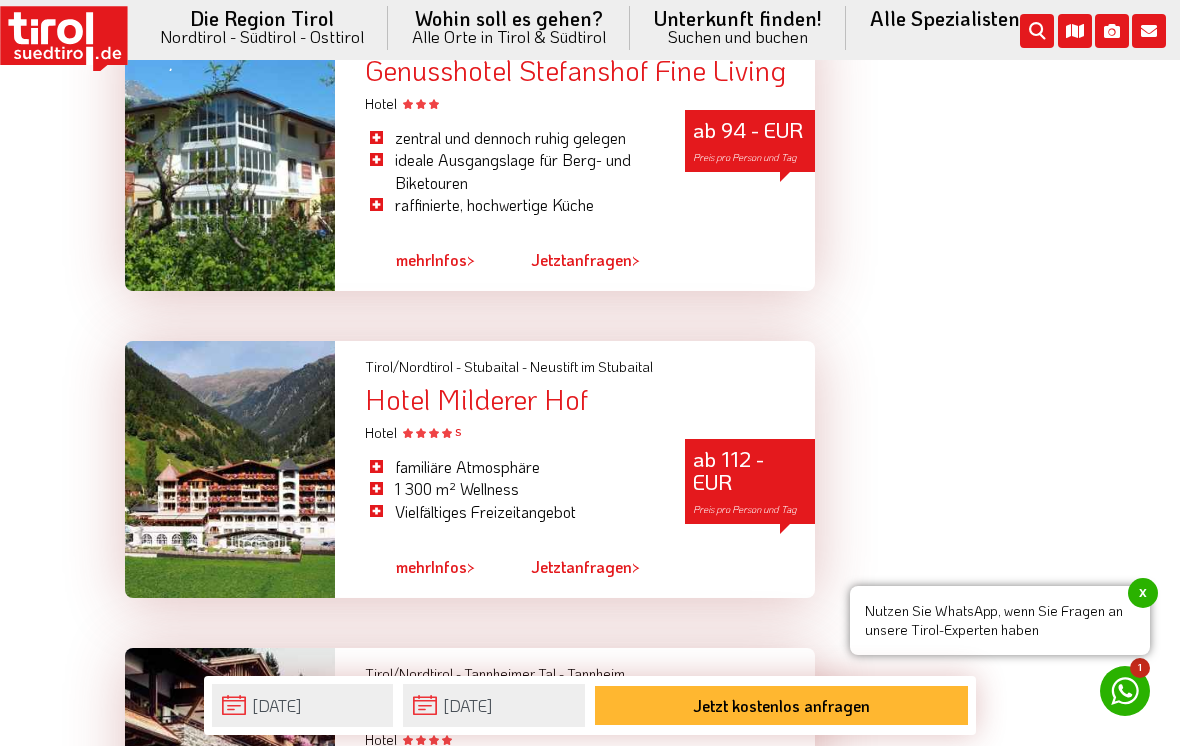 click on "familiäre Atmosphäre" at bounding box center (510, 467) 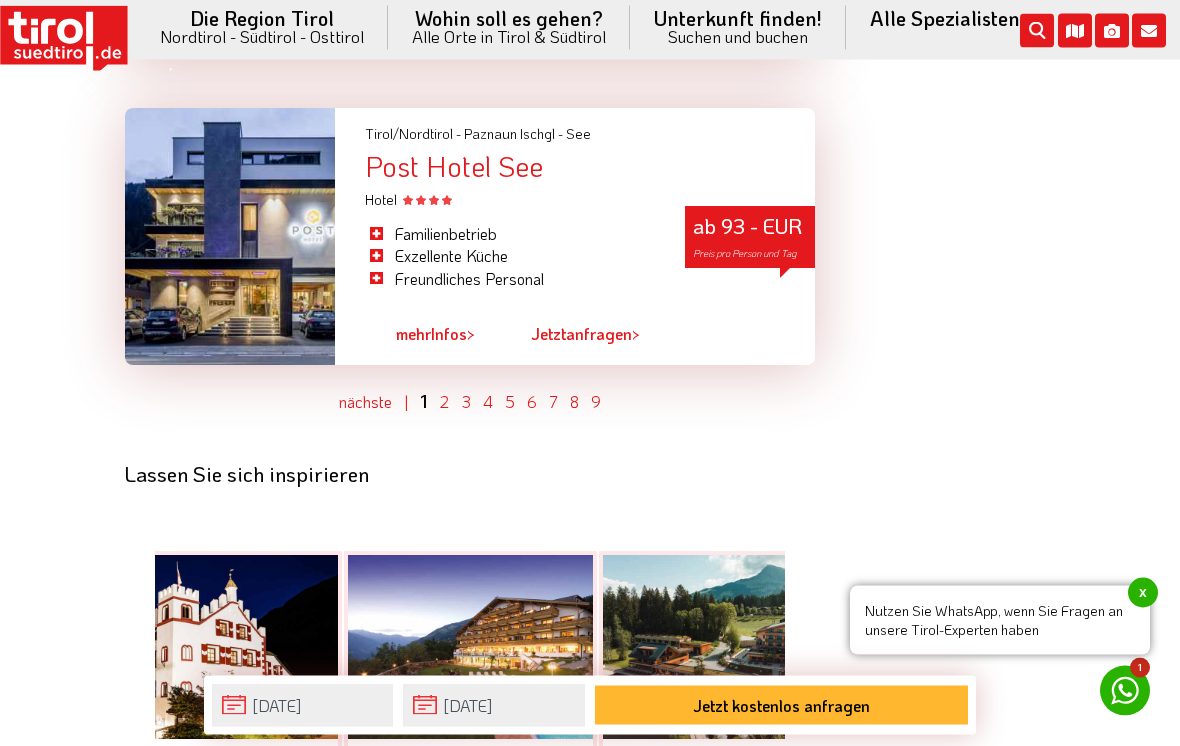 scroll, scrollTop: 5992, scrollLeft: 0, axis: vertical 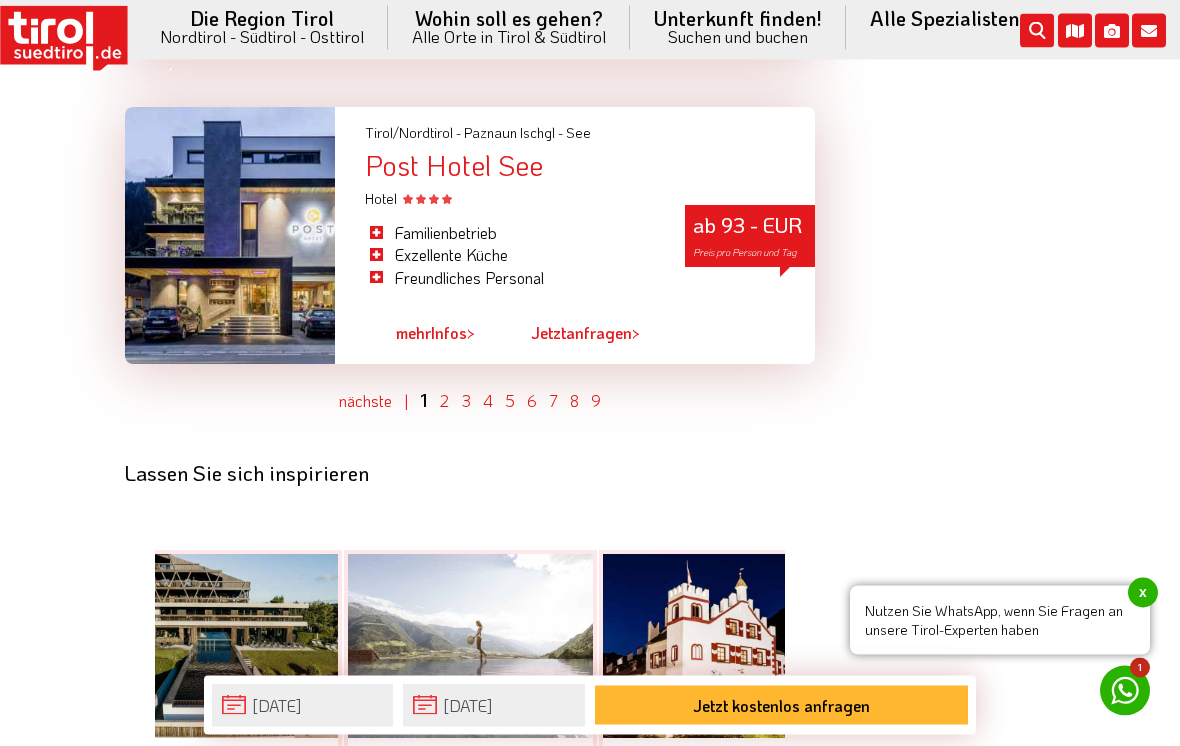 click at bounding box center (230, 236) 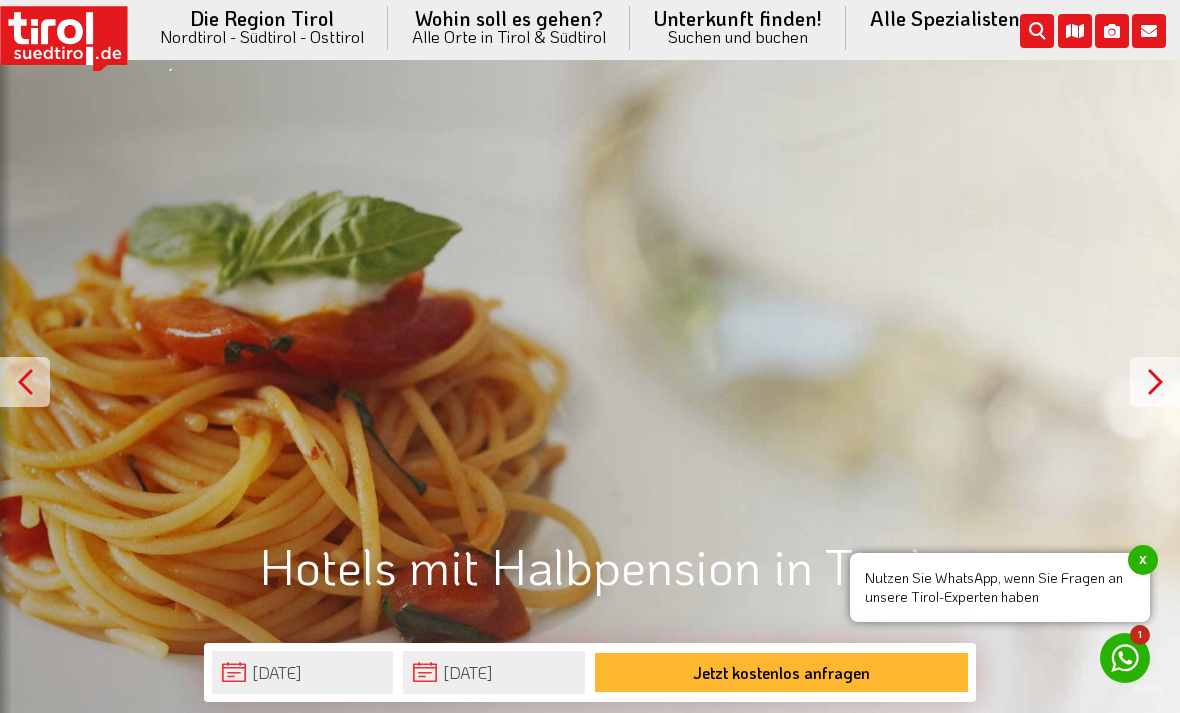 scroll, scrollTop: 6041, scrollLeft: 0, axis: vertical 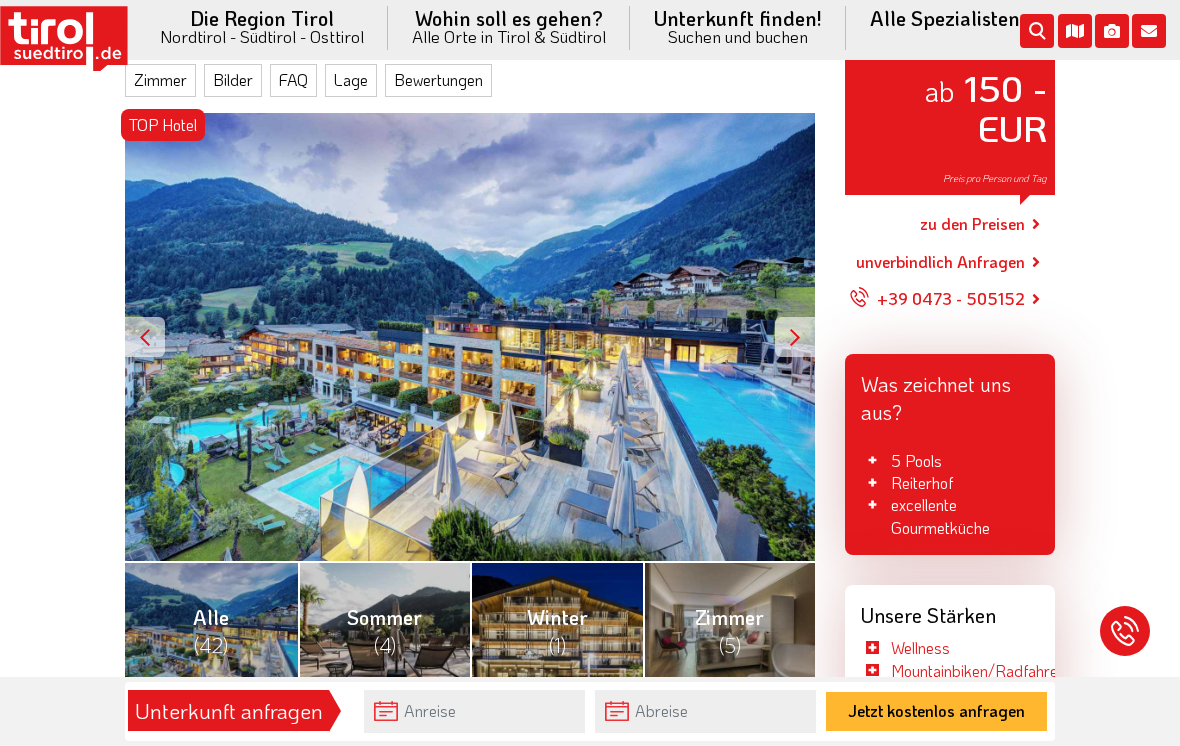 click on "TOP Hotel         ab   150 - EUR   Preis pro Person und Tag" at bounding box center [470, 337] 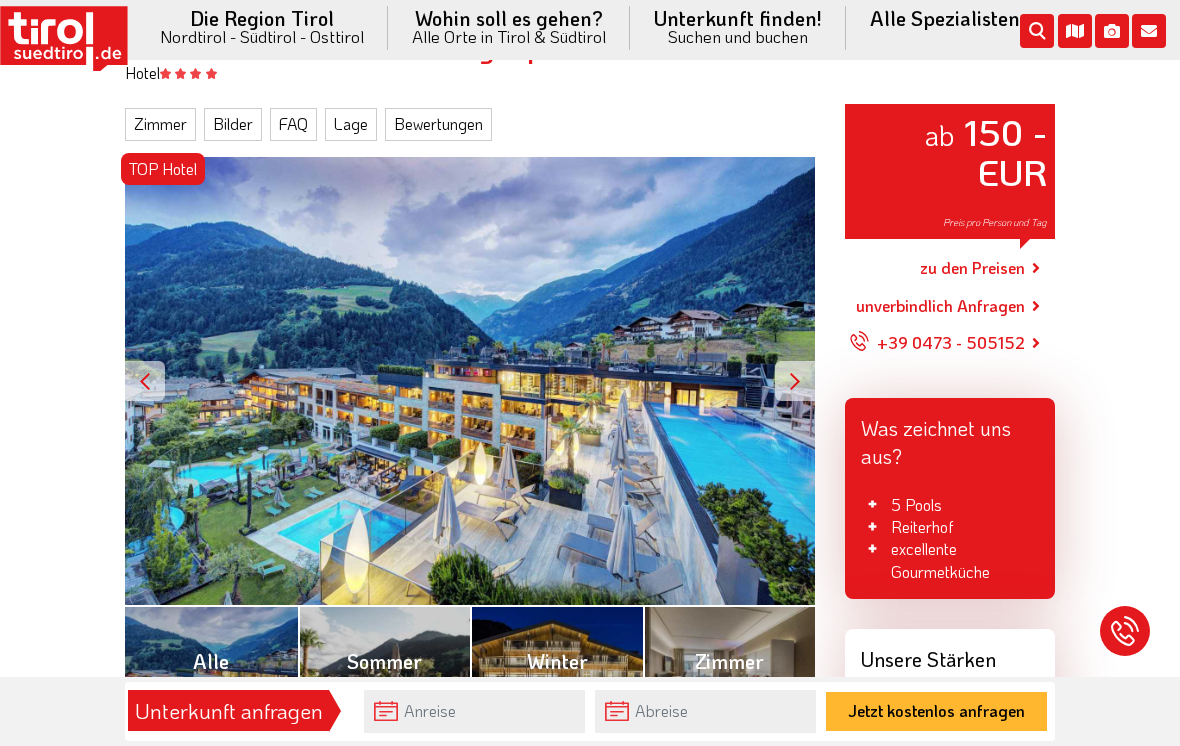 scroll, scrollTop: 240, scrollLeft: 0, axis: vertical 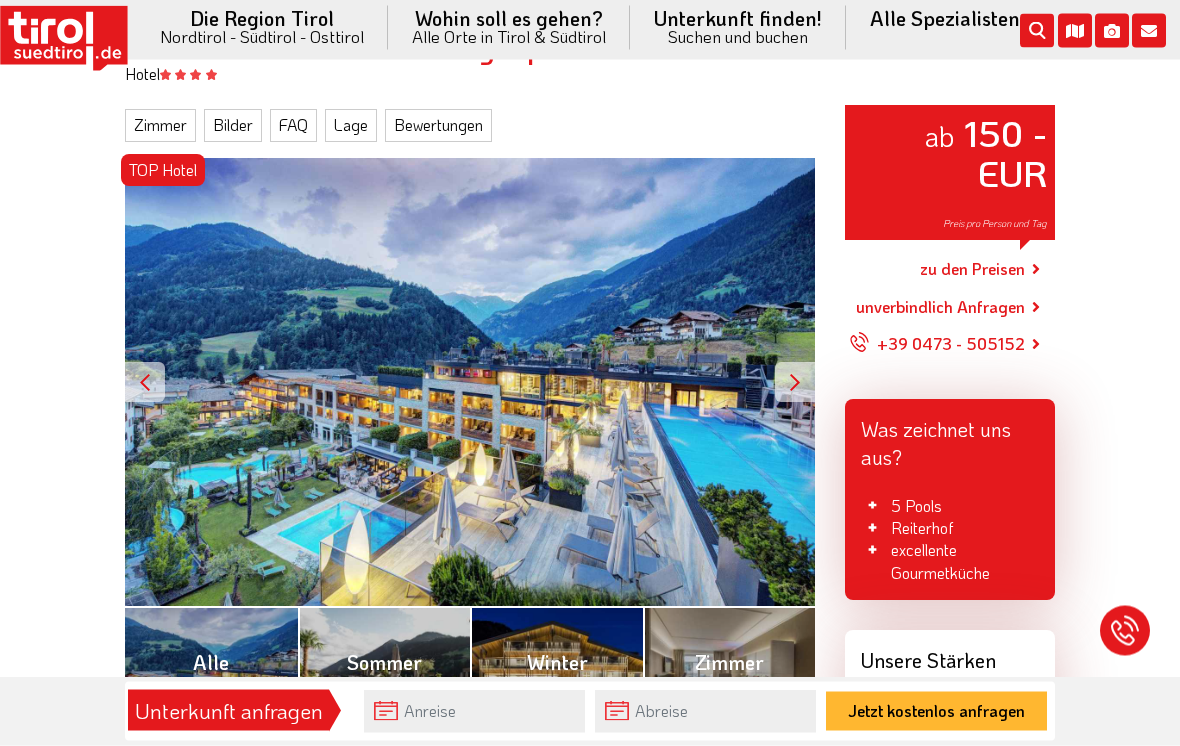 click on "zu den Preisen" at bounding box center (972, 270) 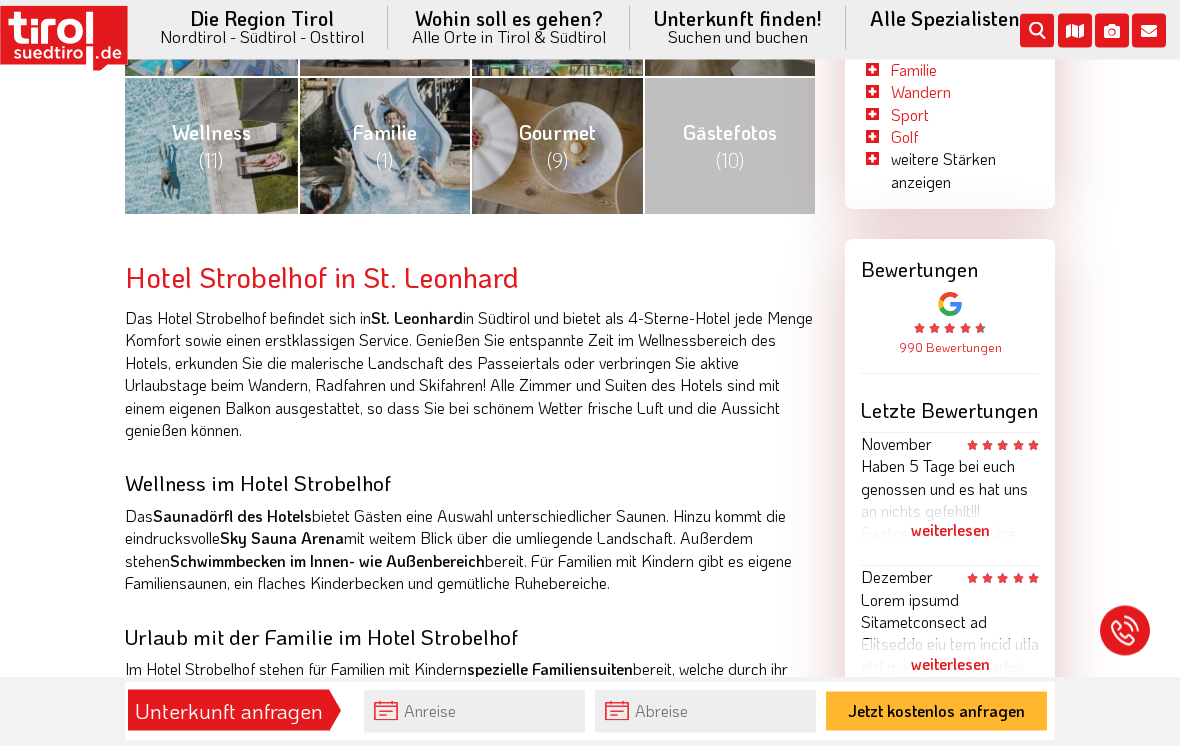 scroll, scrollTop: 889, scrollLeft: 0, axis: vertical 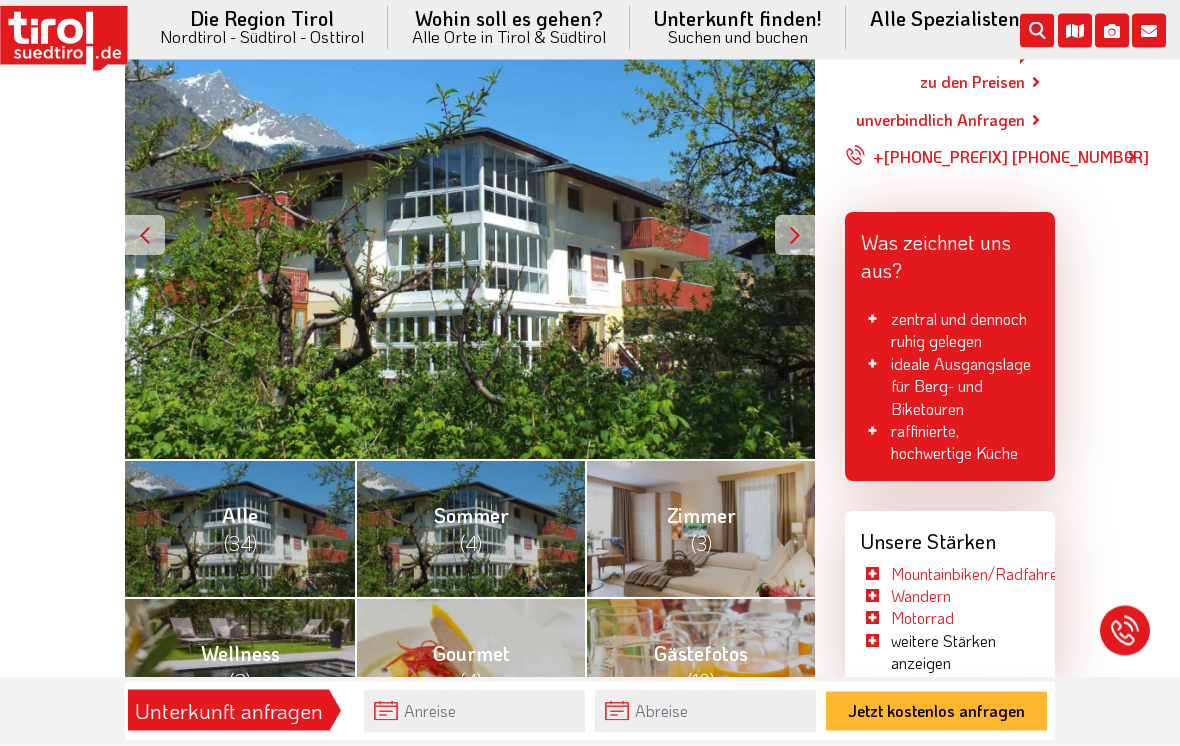 click at bounding box center [795, 236] 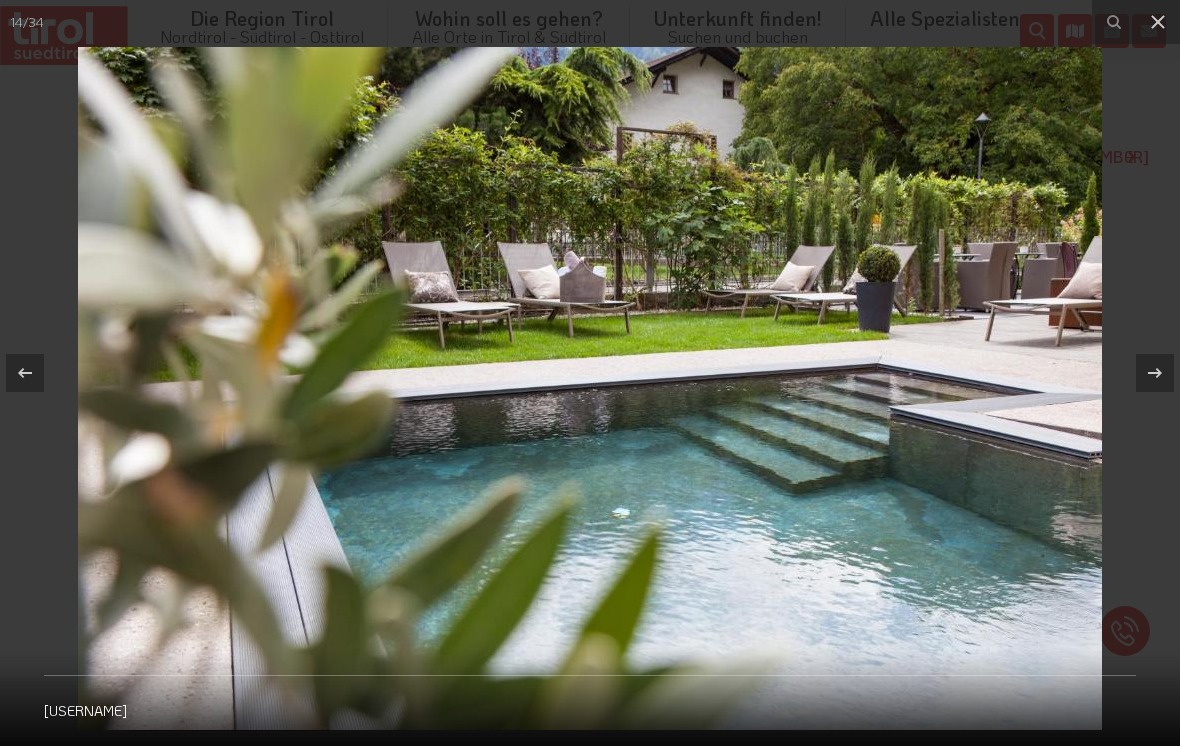 click 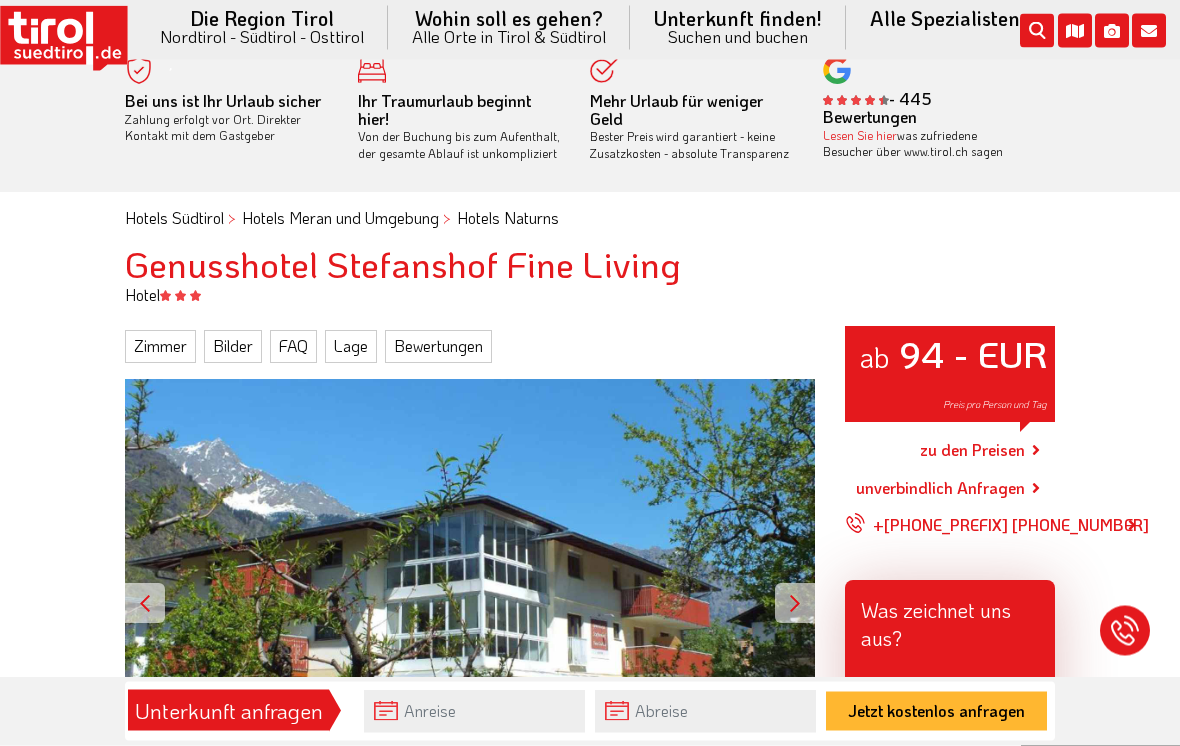 scroll, scrollTop: 0, scrollLeft: 0, axis: both 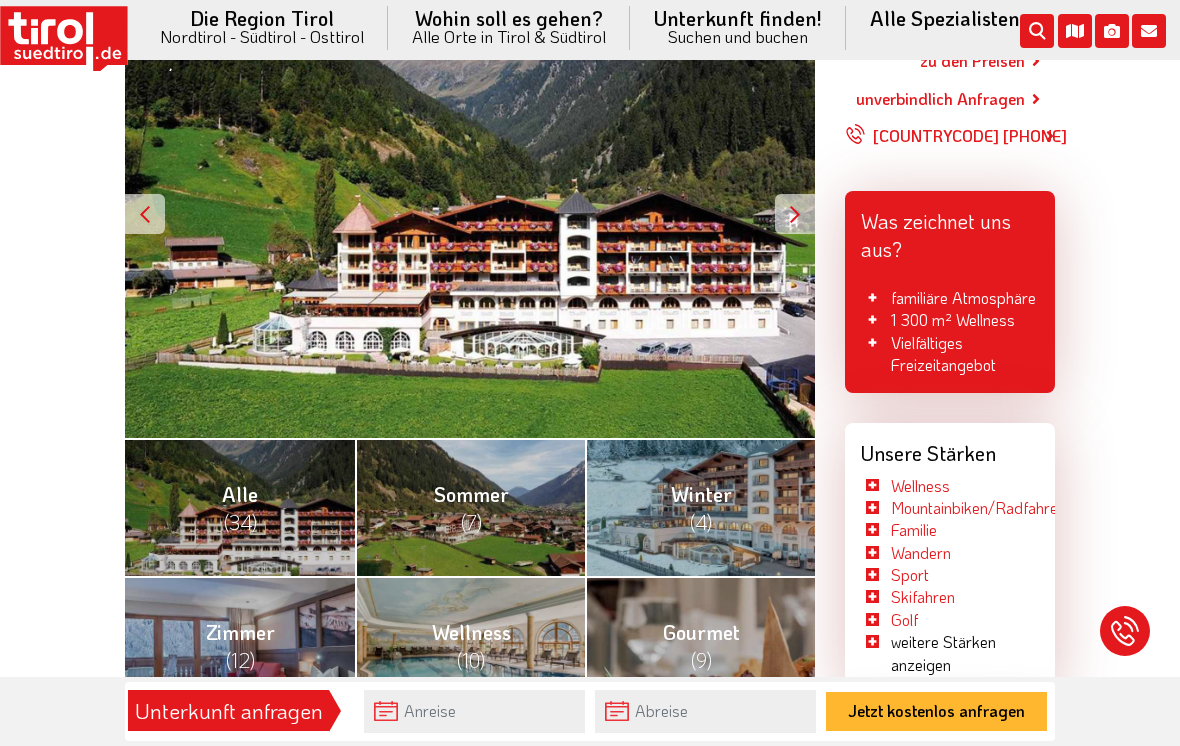 click at bounding box center (795, 214) 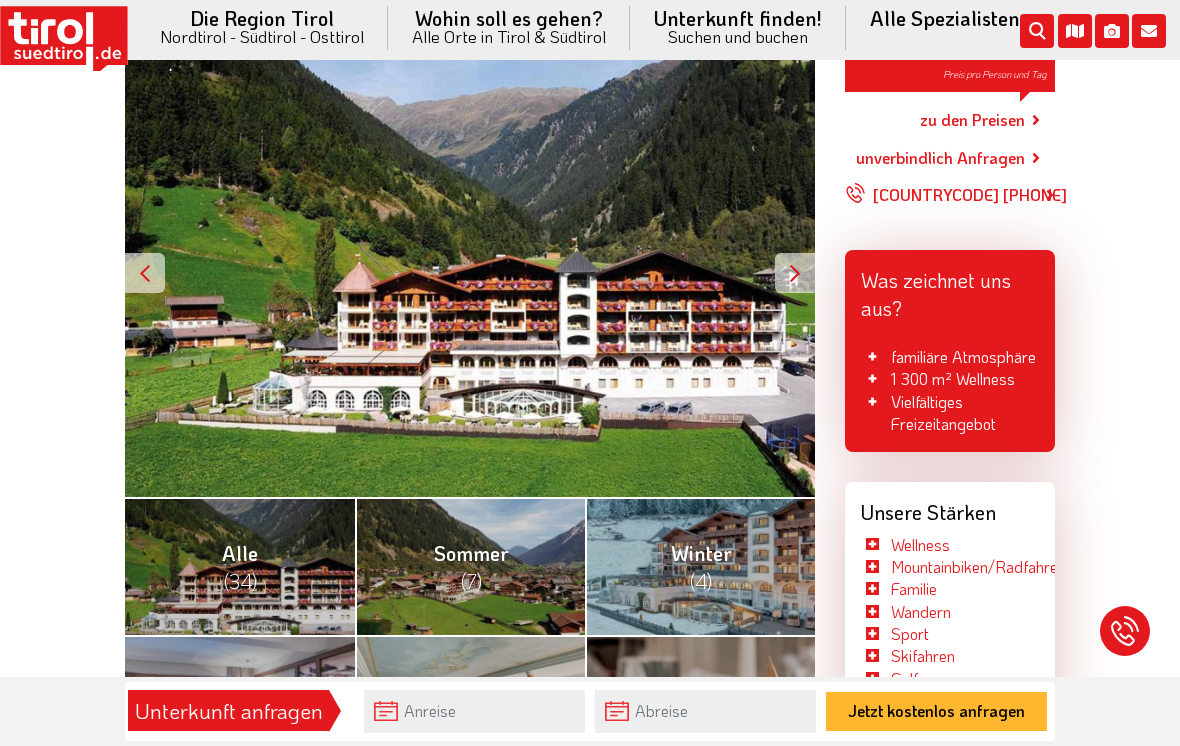 scroll, scrollTop: 355, scrollLeft: 0, axis: vertical 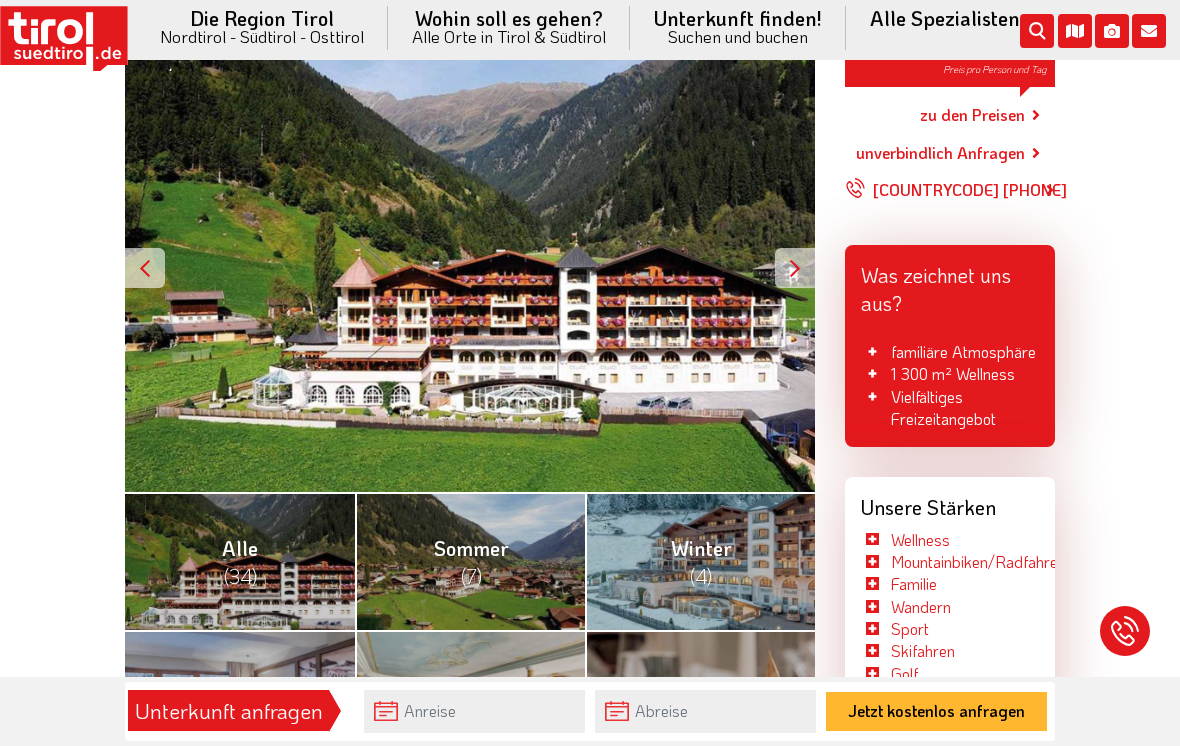click on "Alle   (34)" at bounding box center [240, 562] 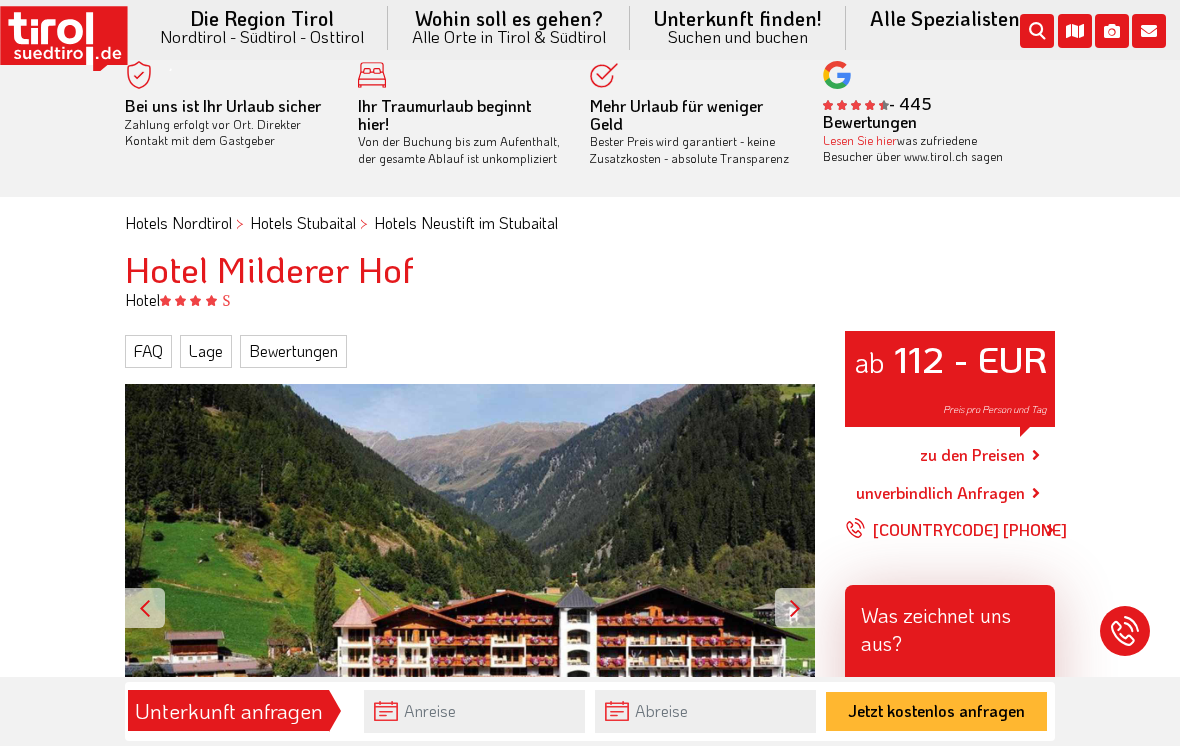 scroll, scrollTop: 16, scrollLeft: 0, axis: vertical 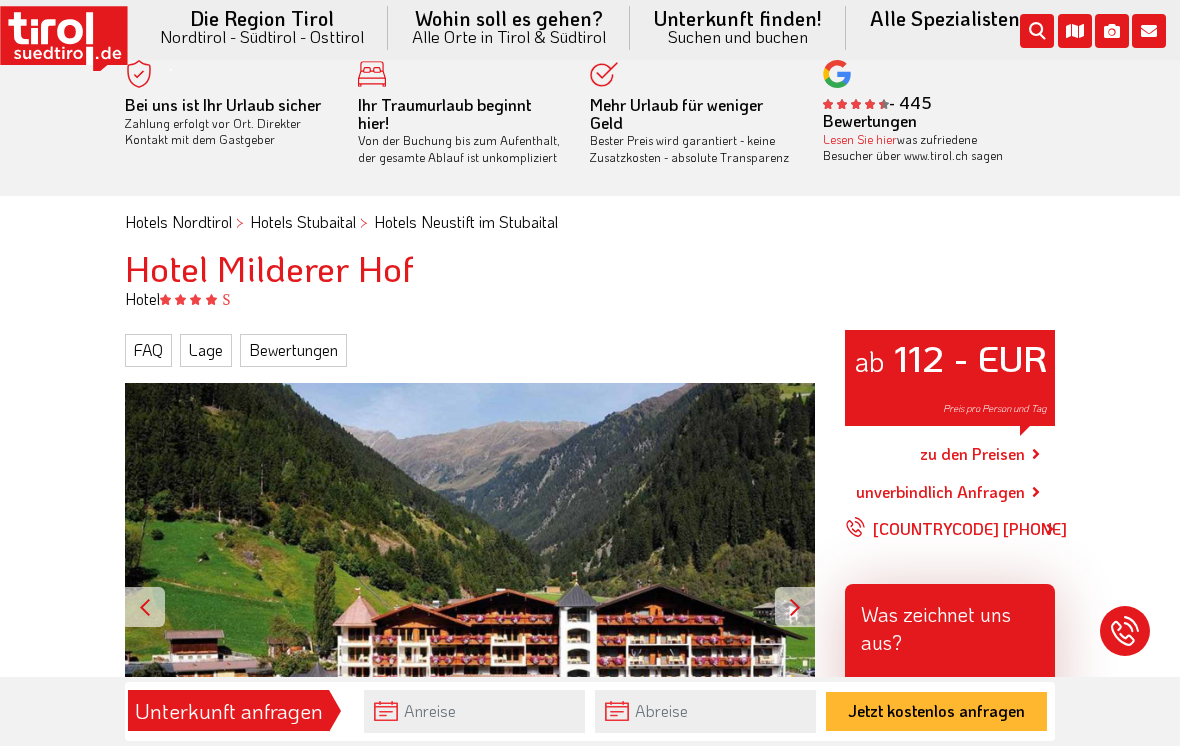 click on "ab   112 - EUR   Preis pro Person und Tag       zu den Preisen       unverbindlich Anfragen        +43 5226 - 39382       Was zeichnet uns aus?     familiäre Atmosphäre  1 300 m² Wellness  Vielfältiges Freizeitangebot         Unsere Stärken     Wellness   Mountainbiken/Radfahren   Familie   Wandern   Sport   Skifahren   Golf   weitere Stärken anzeigen  Hunde erlaubt   mit Sauna   Natur   Bergsport   für Allergiker   Tiroler Flair   Seminare   Langlaufen   Schneeschuhwandern   Elektromobilität/Nachhaltigkeit   mit Panoramablick   mit Fitnessraum   Wein   Frühling   Sommer   Herbst   Winter   mit Frühstück   Halbpension   mit Aufzug   mit Wlan   mit Schwimmbad   mit Hallenbad   Urlaub ab 90€   Skitouren   4 Sterne   für Flitterwochen          Unsere Bewertungen       Gesamt:                                    April                                Freundlichkeit, Lage, Versorgung, Indoorpool, Arangagement,  weiterlesen" at bounding box center [950, 1542] 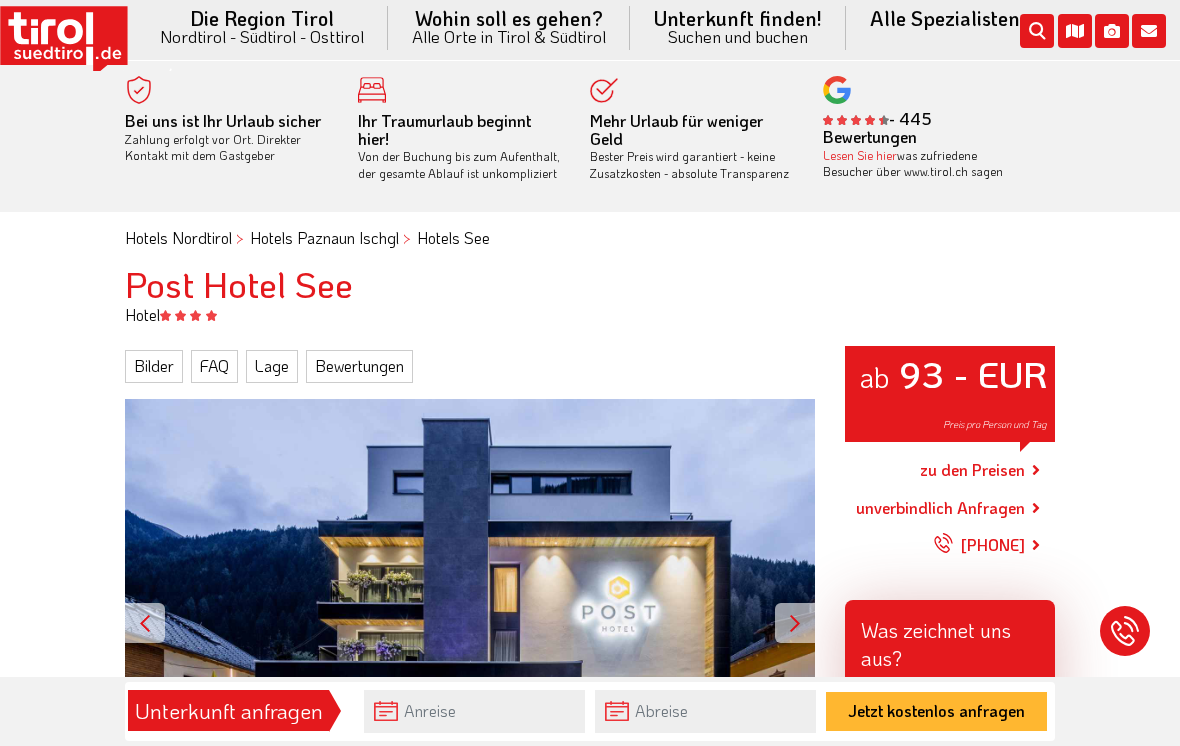 scroll, scrollTop: 0, scrollLeft: 0, axis: both 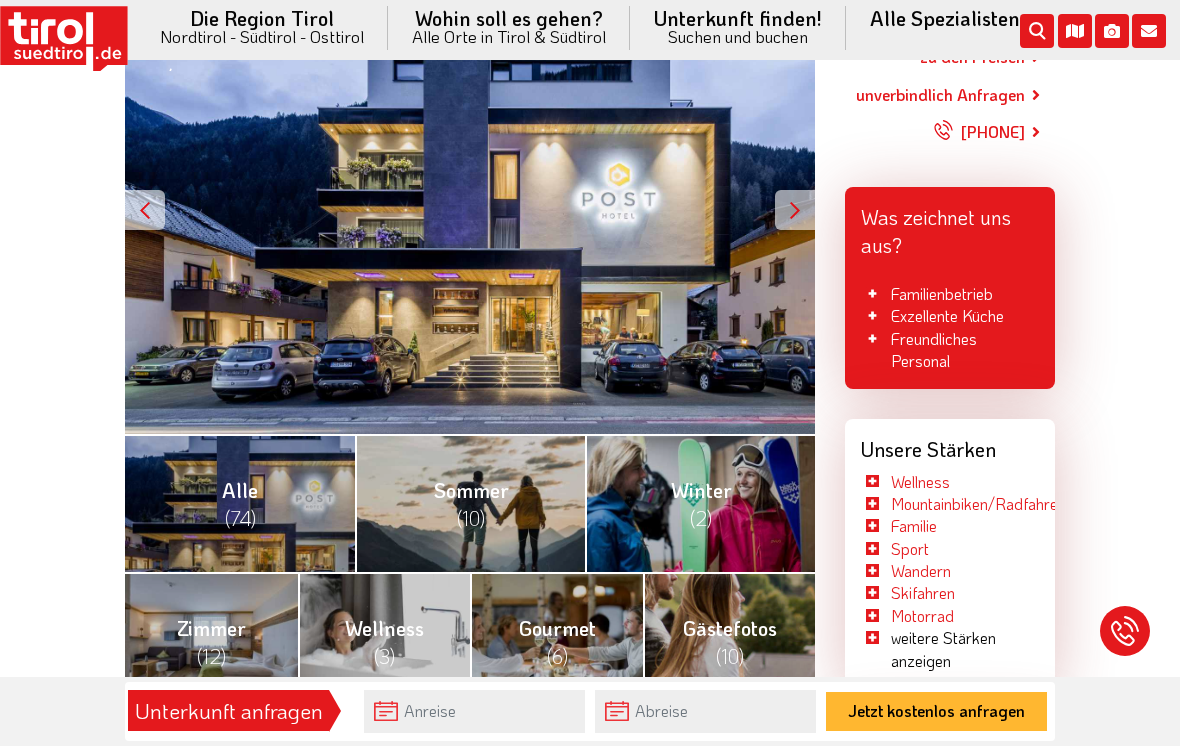 click on "(74)" at bounding box center (240, 518) 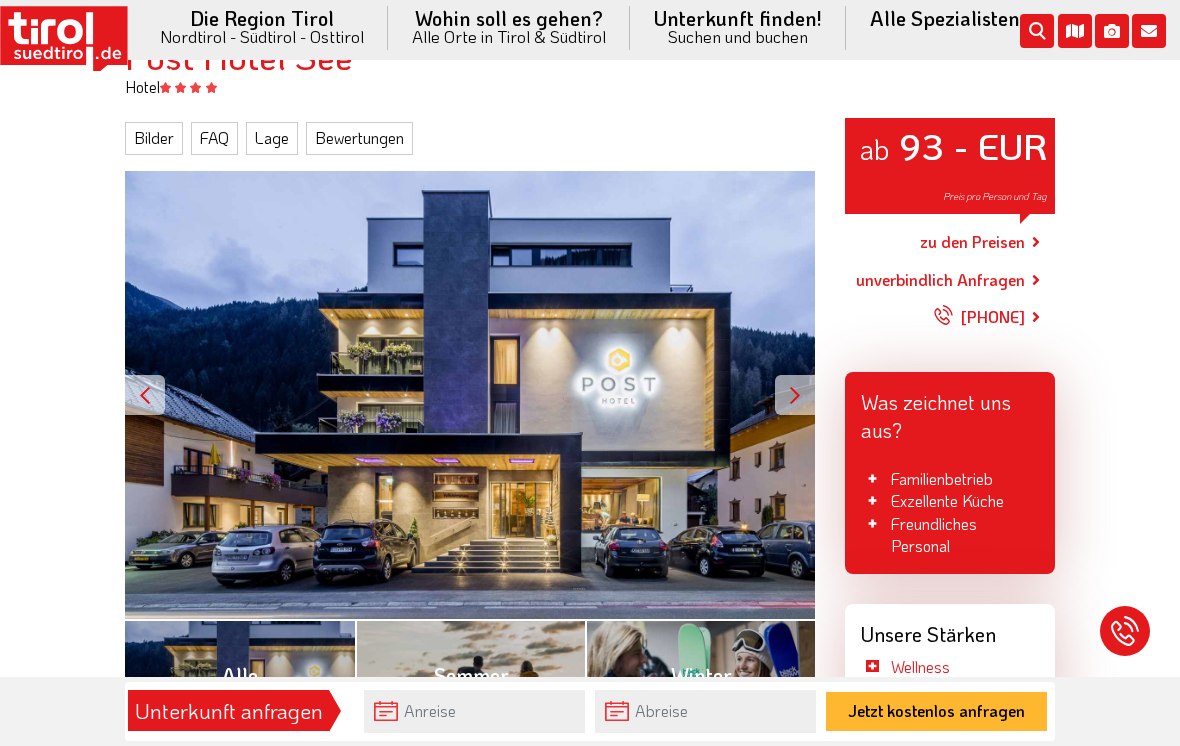 scroll, scrollTop: 226, scrollLeft: 0, axis: vertical 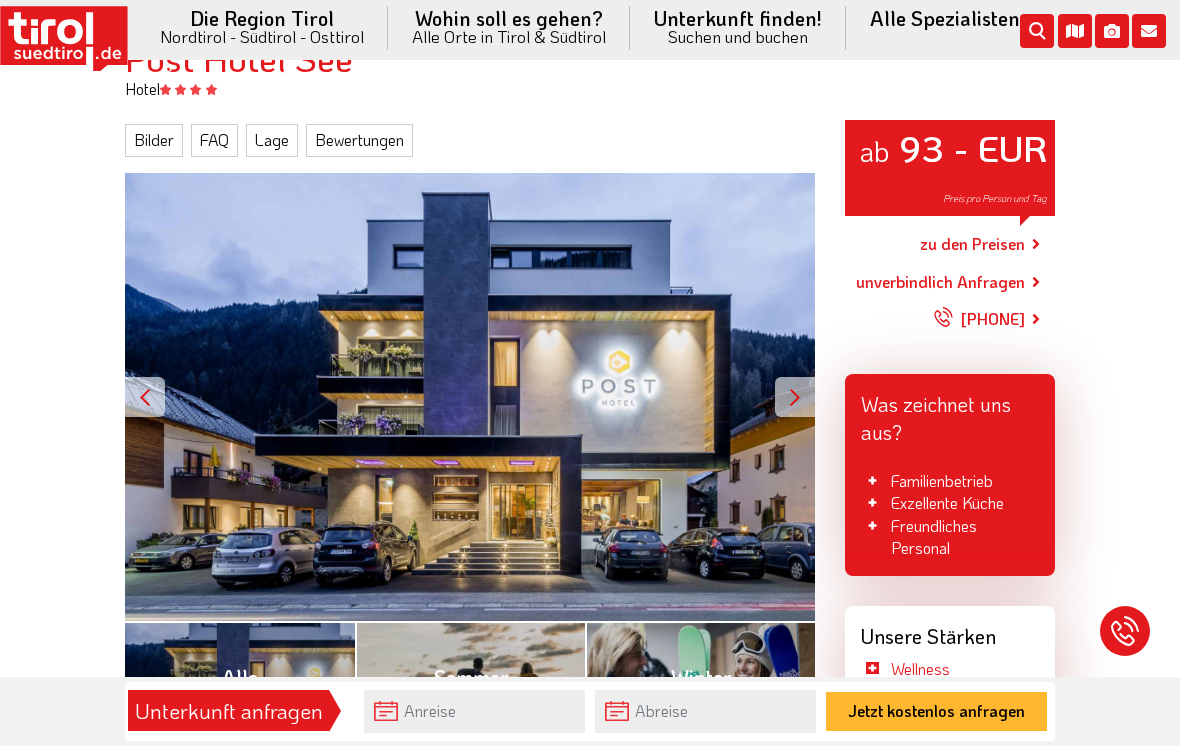 click on "zu den Preisen" at bounding box center (972, 245) 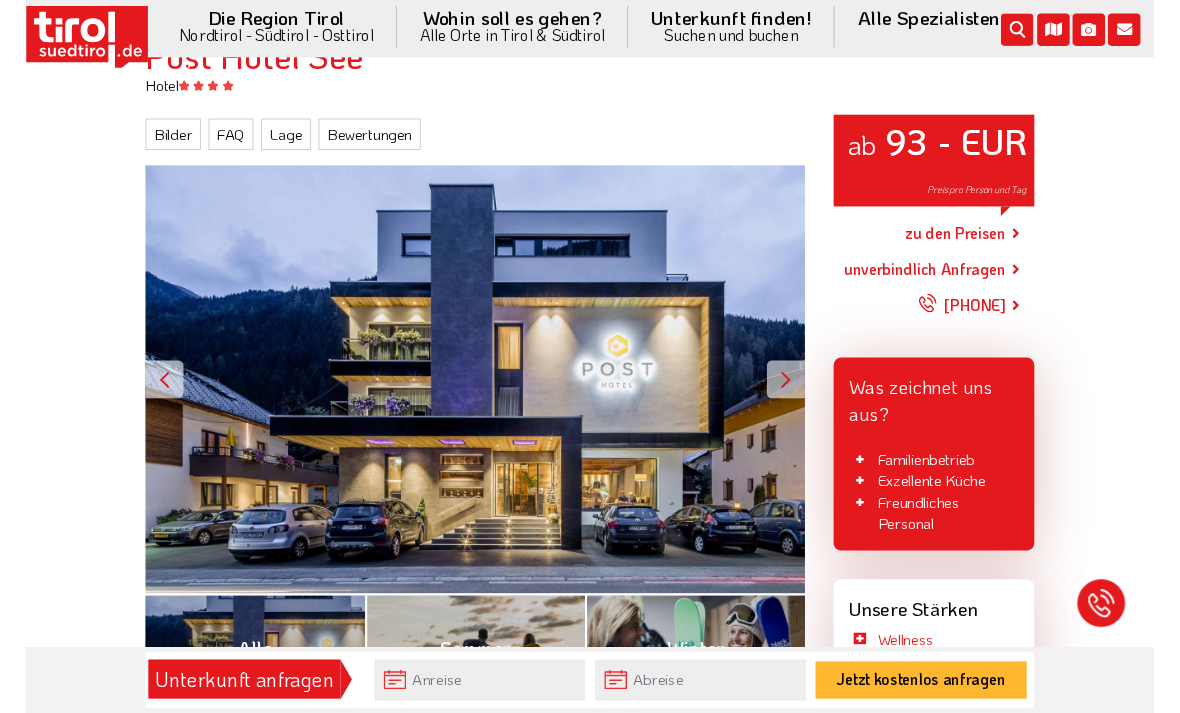 scroll, scrollTop: 225, scrollLeft: 0, axis: vertical 